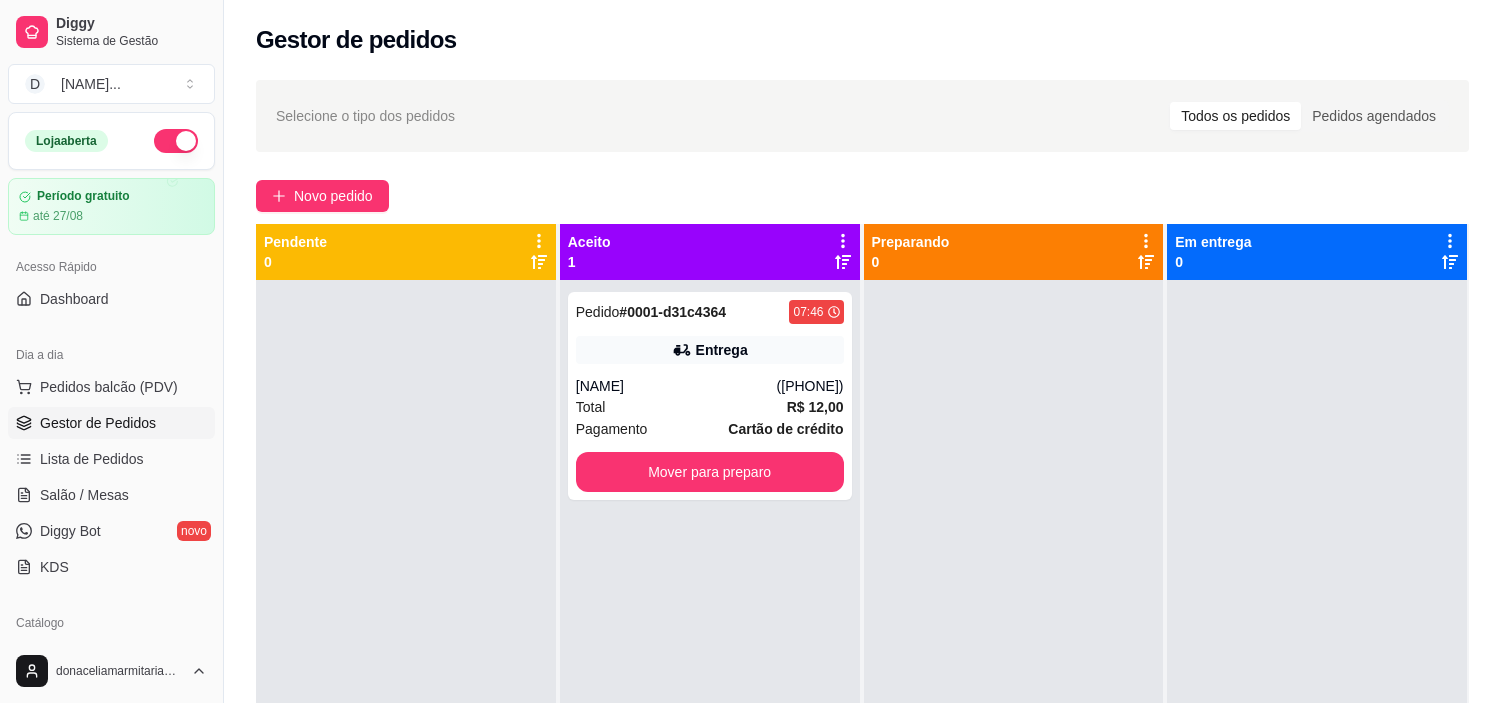 scroll, scrollTop: 0, scrollLeft: 0, axis: both 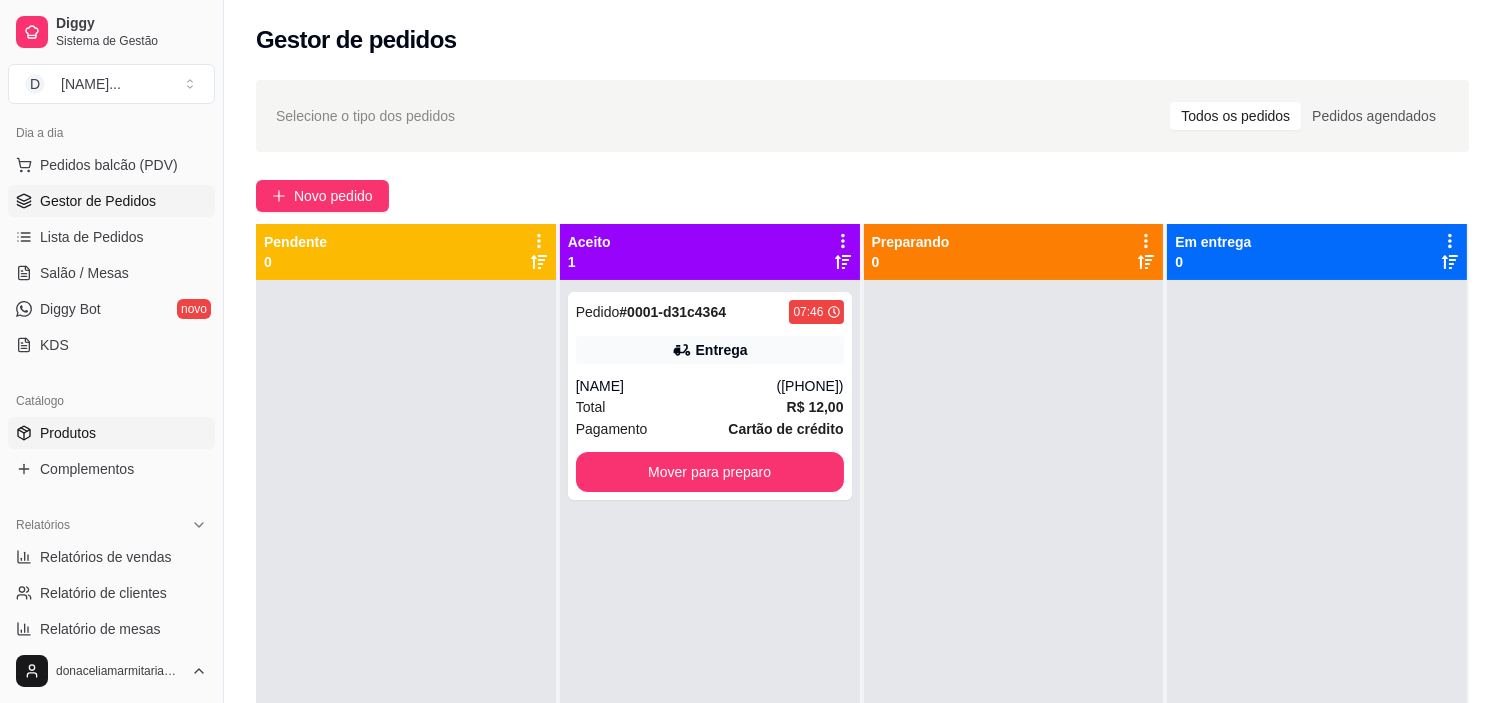 click on "Produtos" at bounding box center (111, 433) 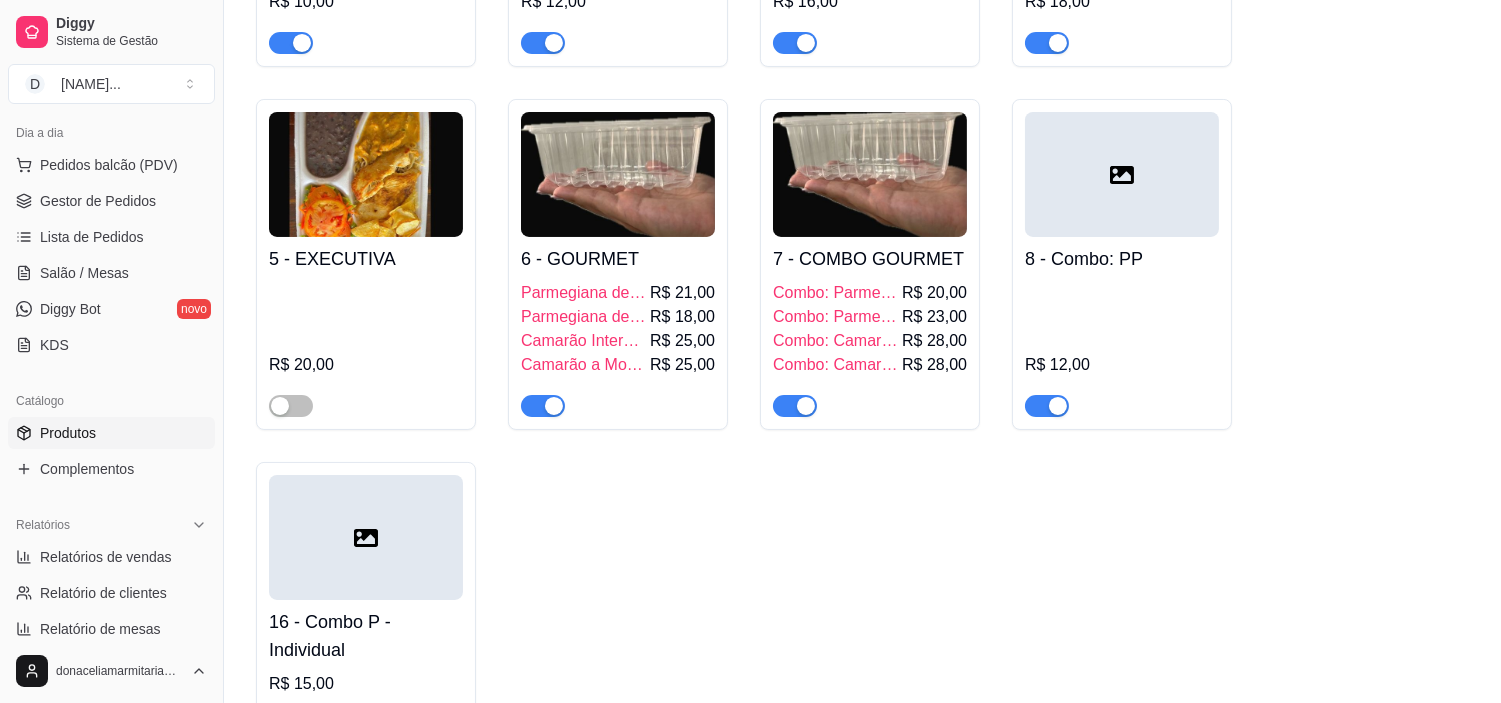 scroll, scrollTop: 888, scrollLeft: 0, axis: vertical 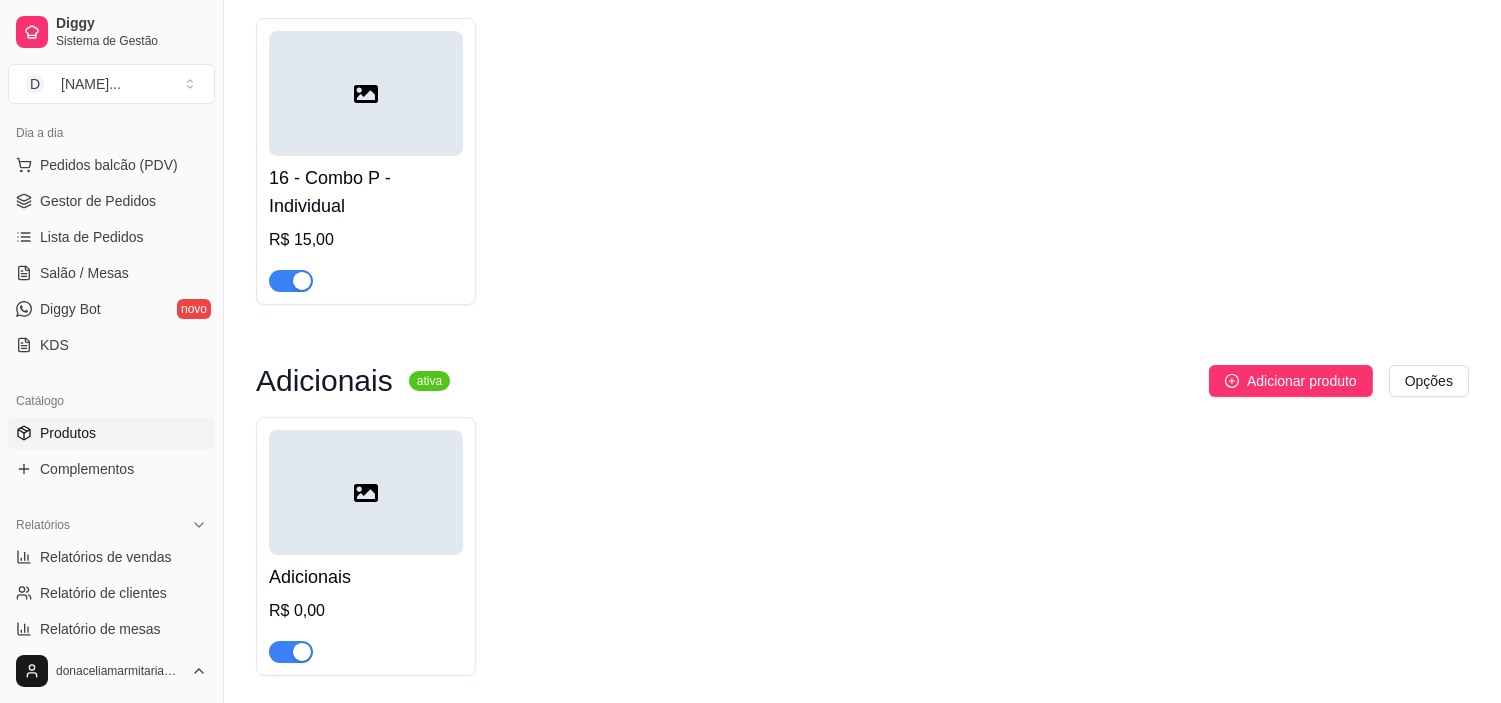 click at bounding box center [366, 492] 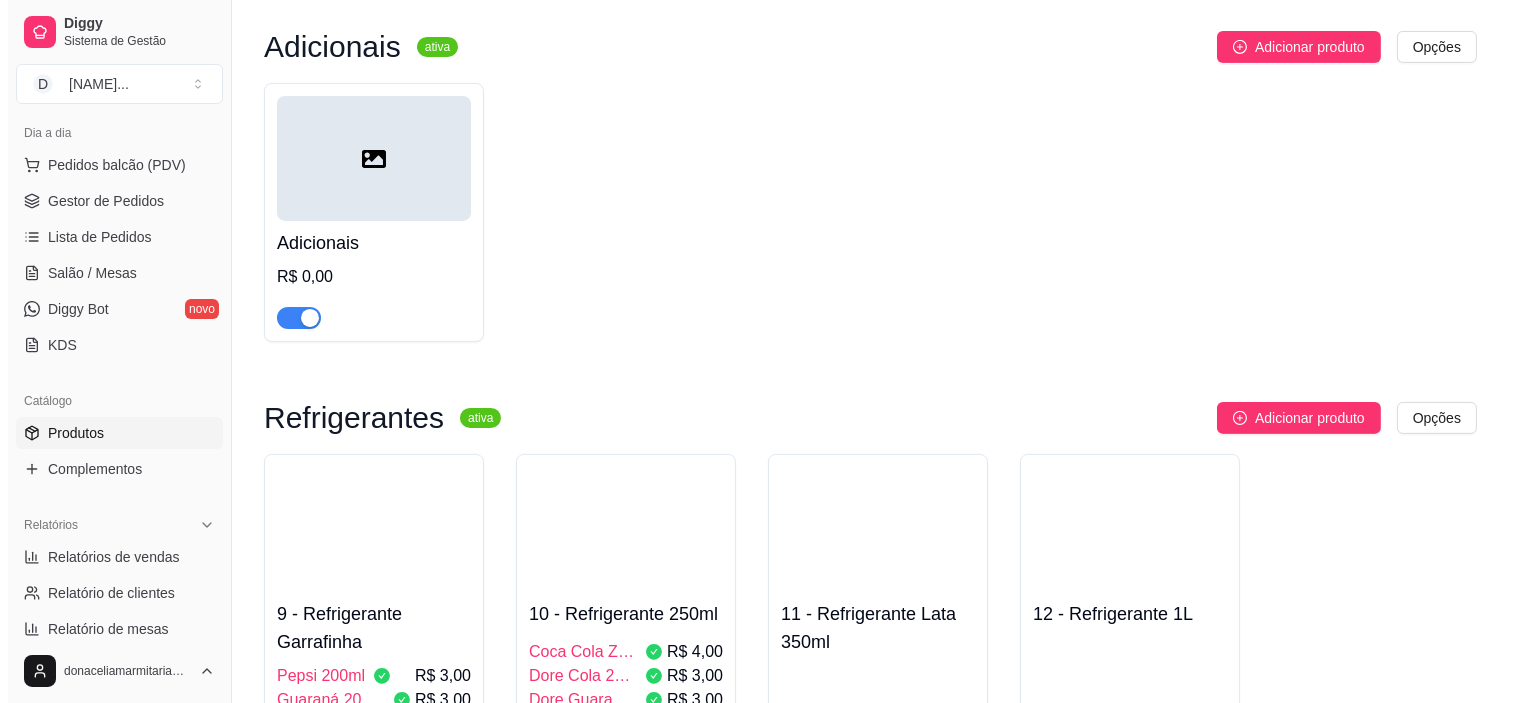 scroll, scrollTop: 1333, scrollLeft: 0, axis: vertical 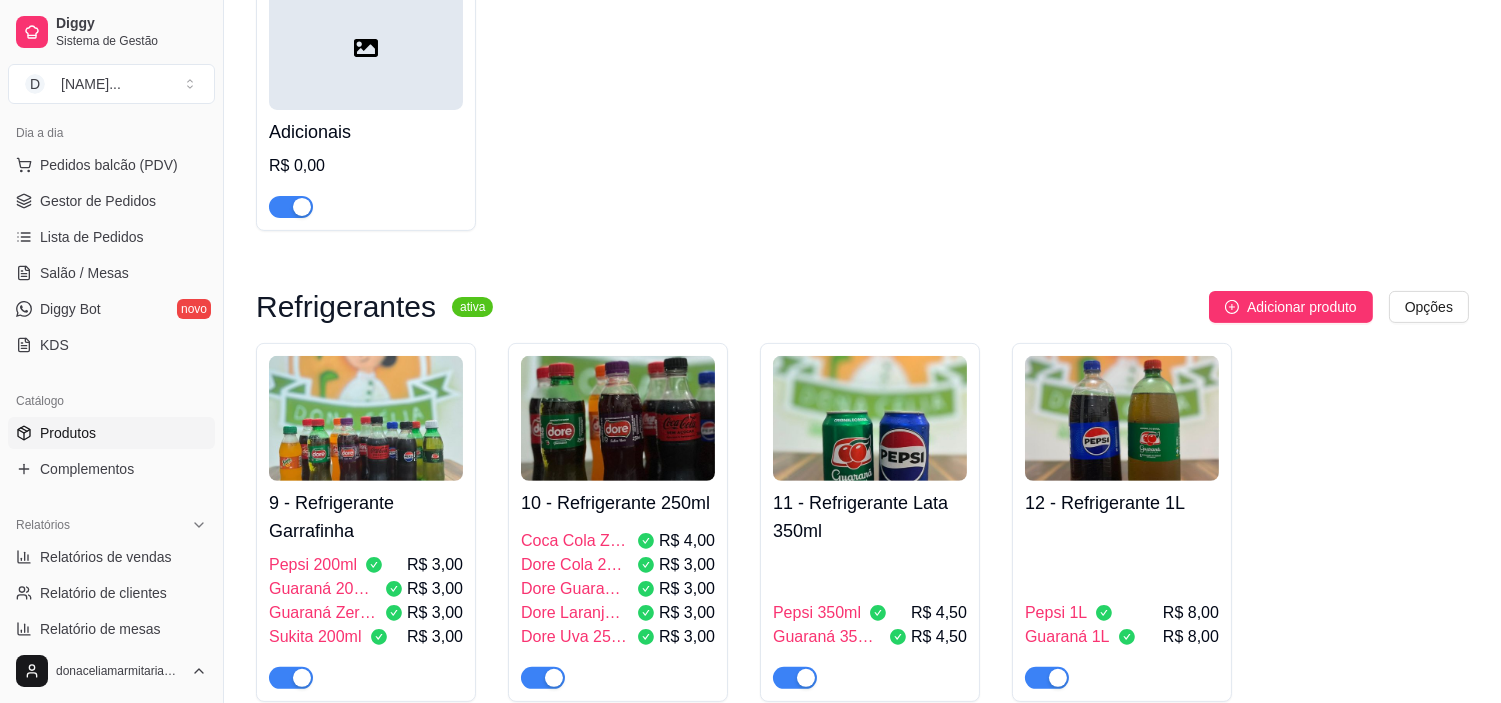 click on "Adicionais   R$ 0,00" at bounding box center (366, 164) 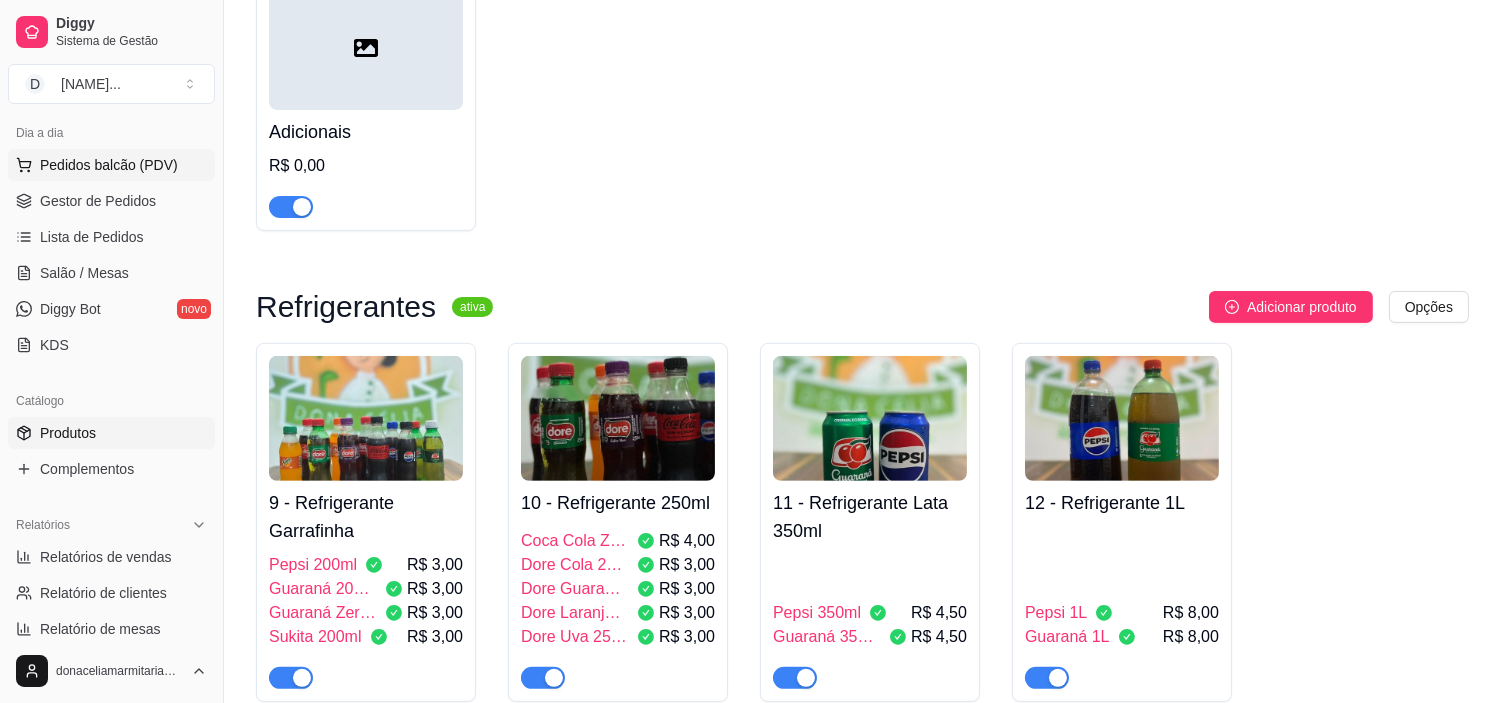 click on "Pedidos balcão (PDV)" at bounding box center [109, 165] 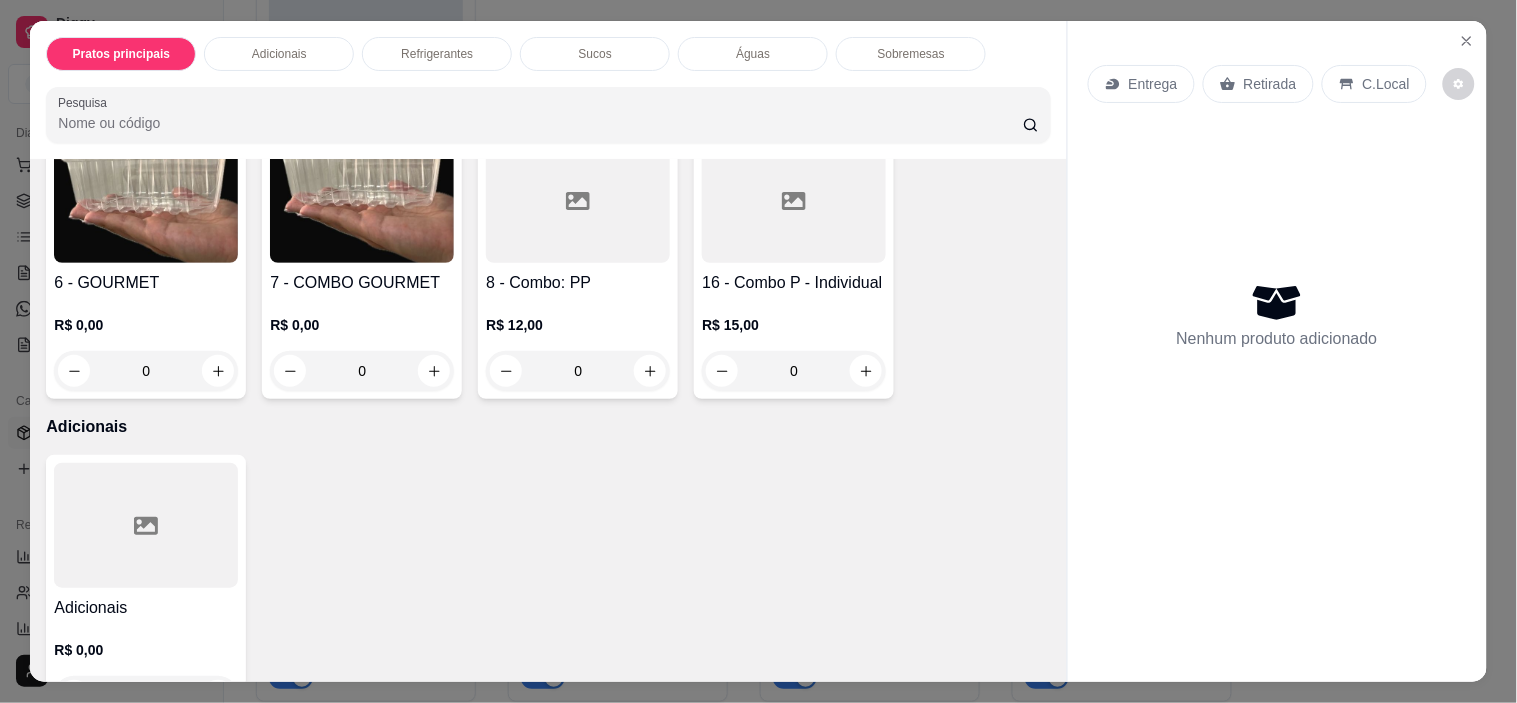 scroll, scrollTop: 666, scrollLeft: 0, axis: vertical 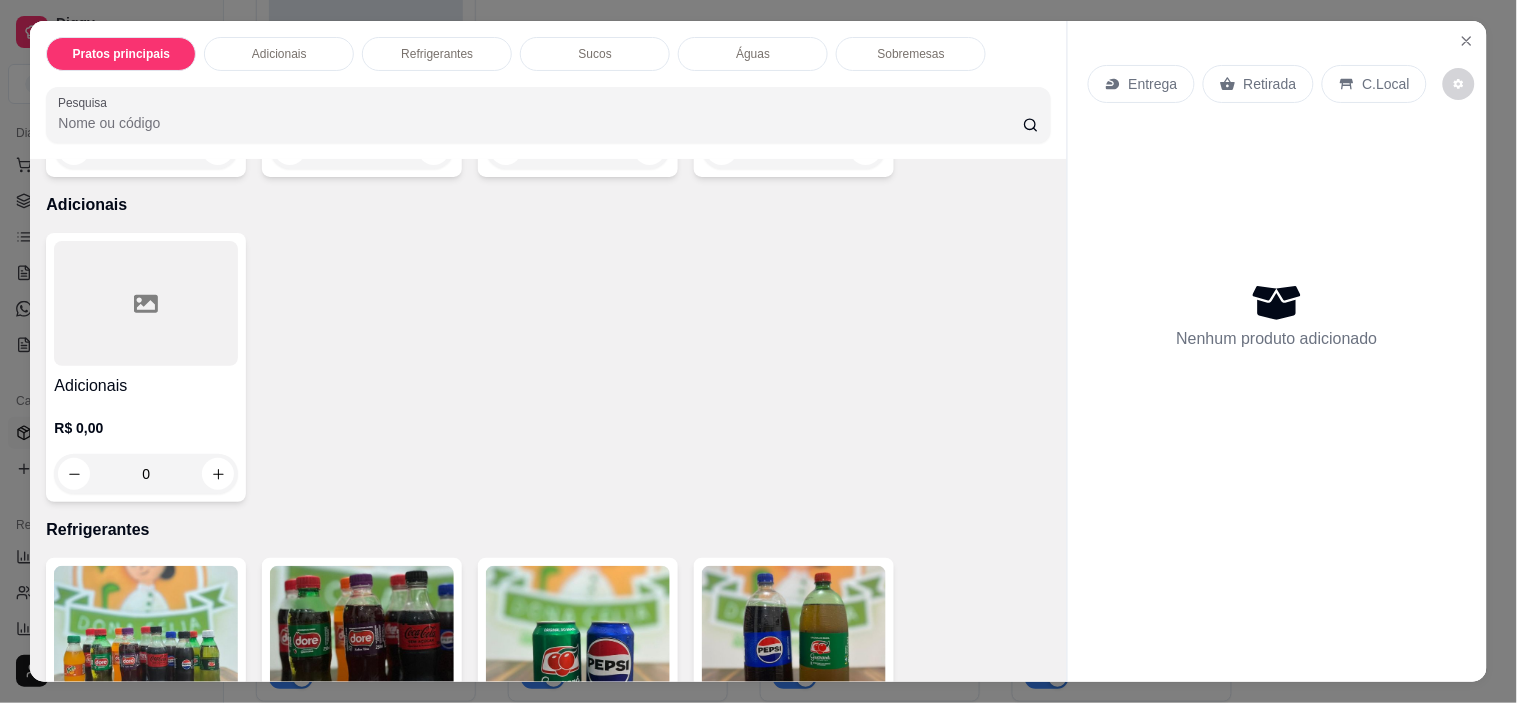 click at bounding box center (146, 303) 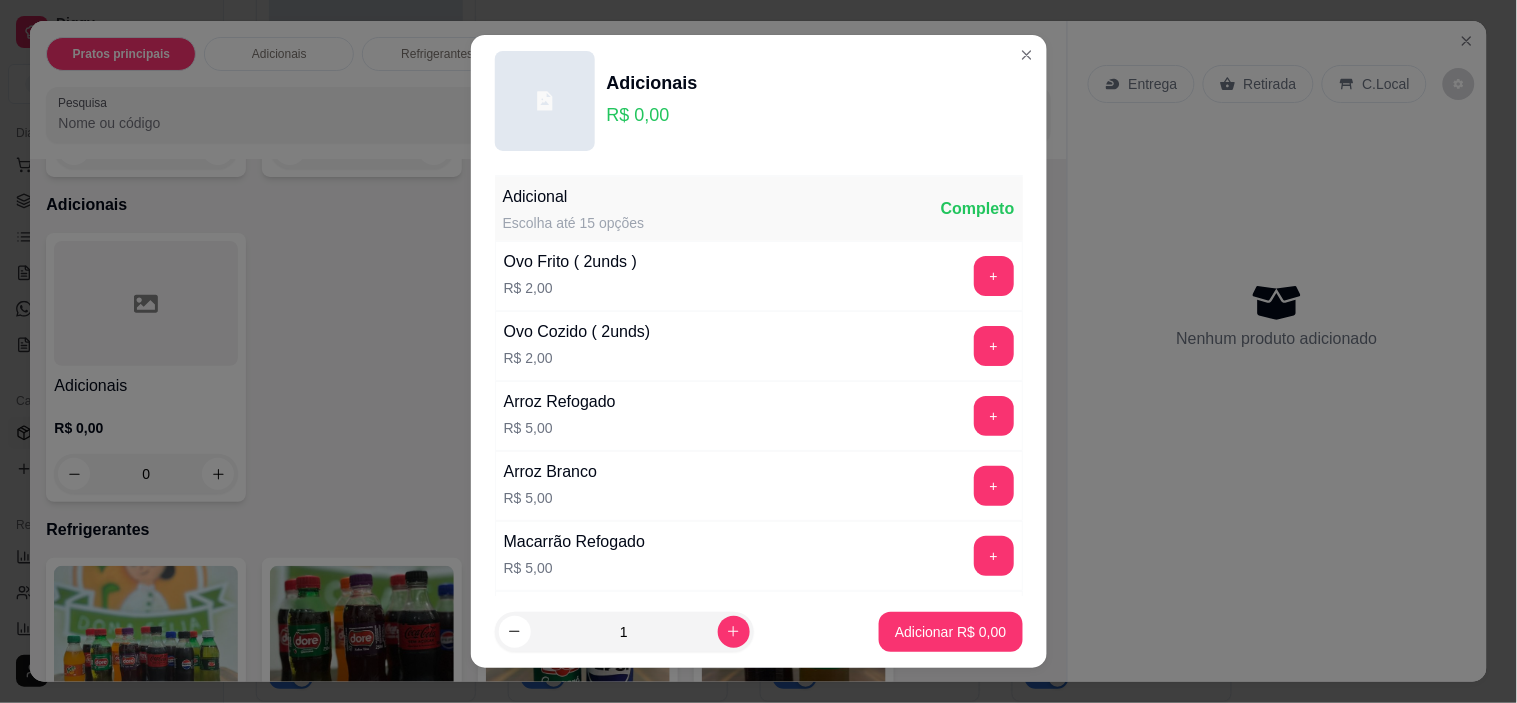 click on "Adicional Escolha até 15 opções Completo Ovo Frito ( 2unds ) R$ 2,00 + Ovo Cozido ( 2unds) R$ 2,00 + Arroz Refogado R$ 5,00 + Arroz Branco R$ 5,00 + Macarrão Refogado R$ 5,00 + Macarrão Alho e Óleo R$ 5,00 + Feijão Preto R$ 5,00 + Feijão Carioca R$ 5,00 + Panqueca de Carne R$ 5,00 + Frango à Passarinho R$ 5,00 + Frango Grelhado R$ 5,00 + Chips R$ 5,00 + Carne de Sol Desfiada R$ 8,00 + Linguiça Toscana Acebolada R$ 8,00 + Linguiça Toscana Ao Molho R$ 8,00 + Calabresa Acebolada R$ 8,00 + Feijão preto R$ 10,00 + Feijão carioca R$ 10,00 + Observações do cliente 1 Adicionar R$ 0,00" at bounding box center (759, 381) 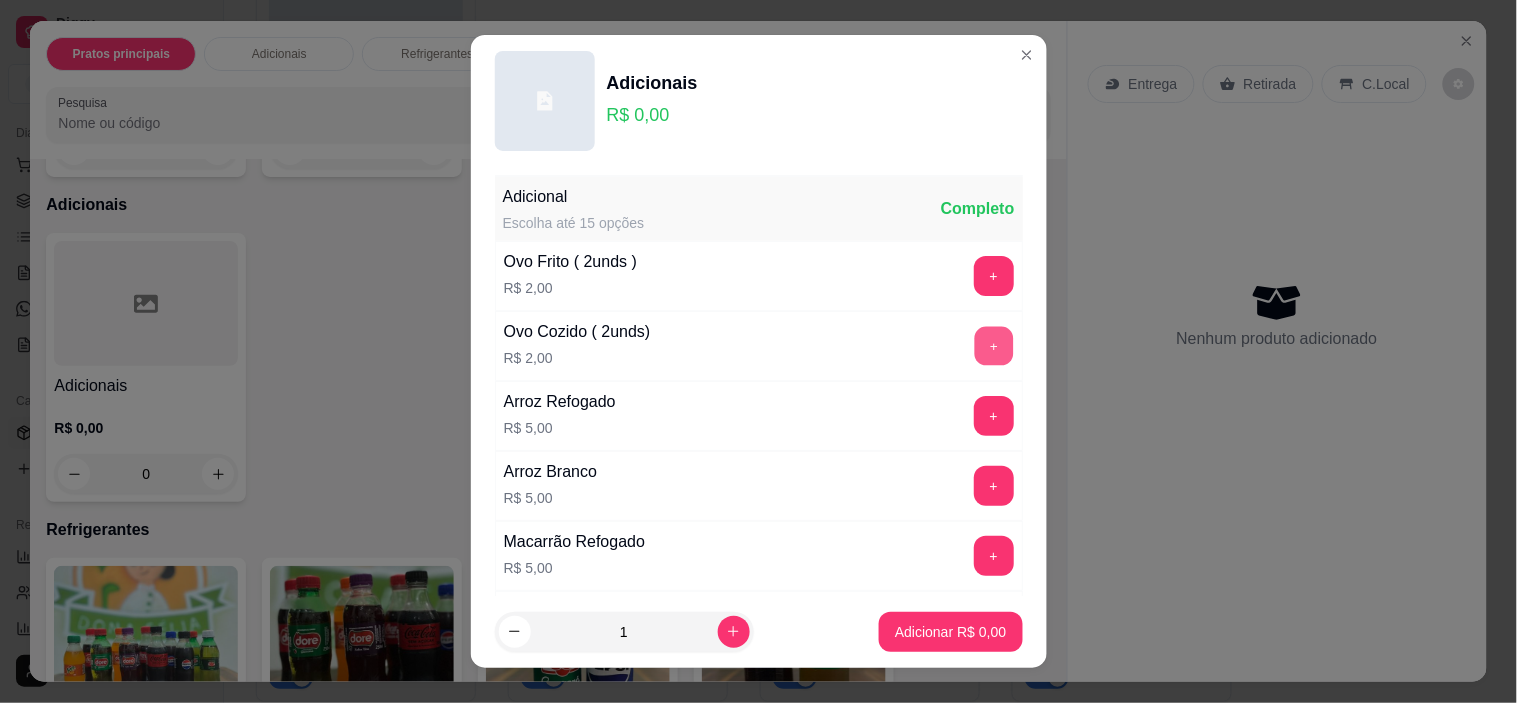 click on "+" at bounding box center [993, 346] 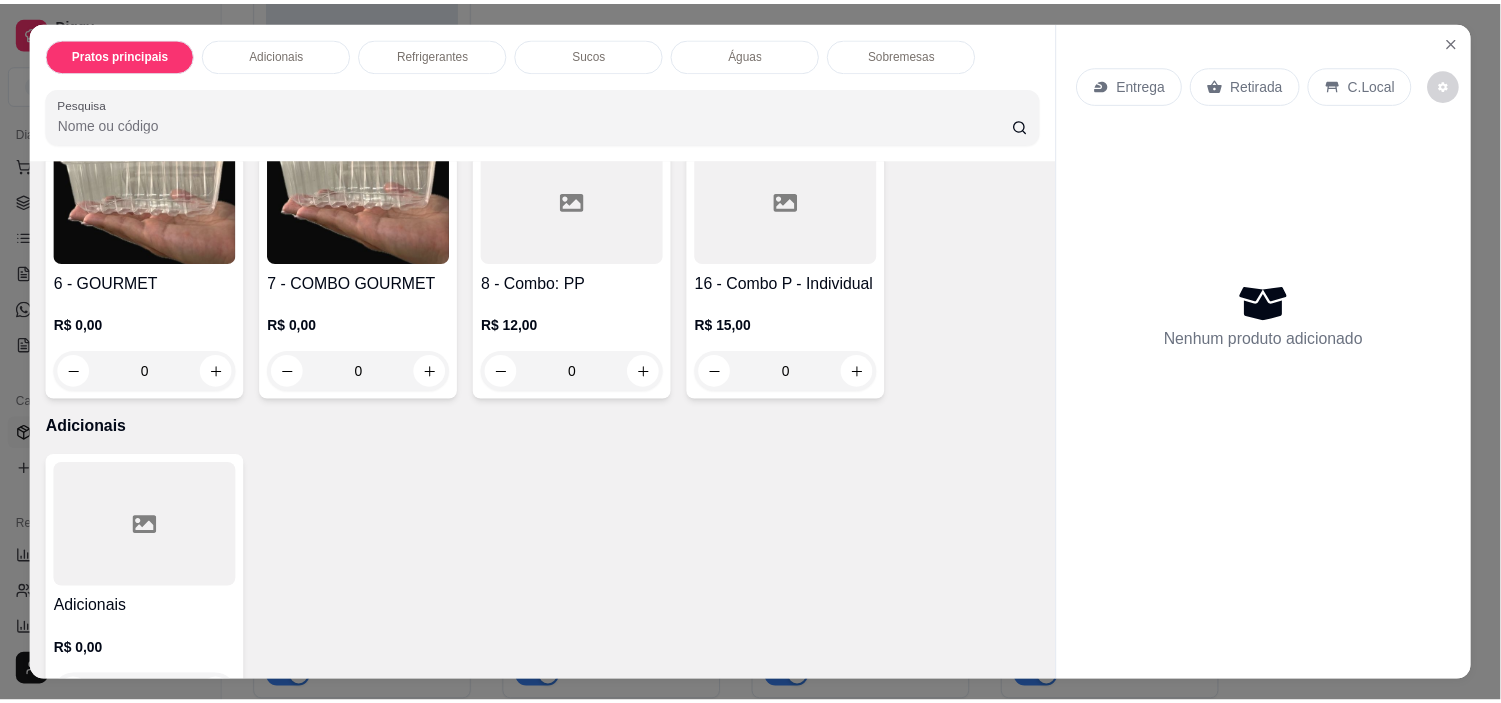 scroll, scrollTop: 555, scrollLeft: 0, axis: vertical 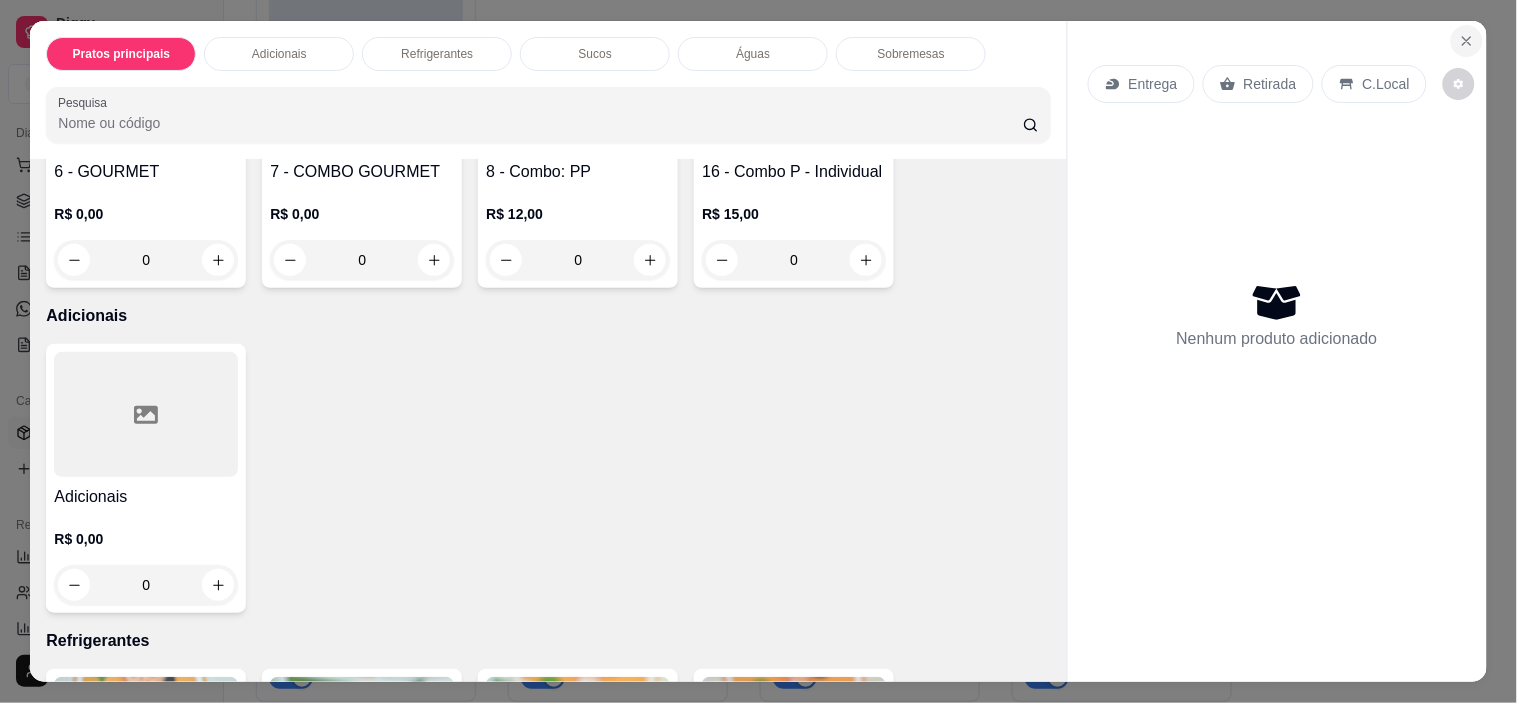 click 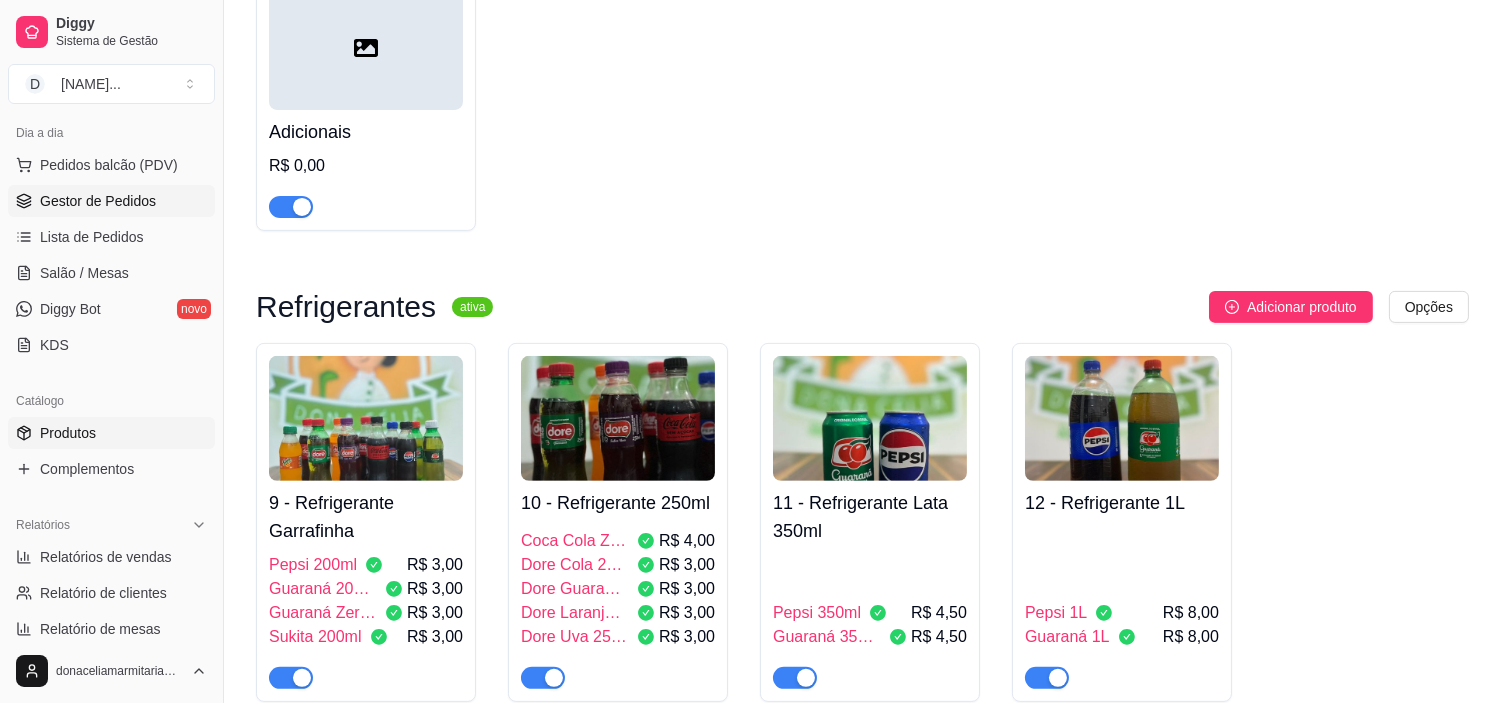 click on "Gestor de Pedidos" at bounding box center [98, 201] 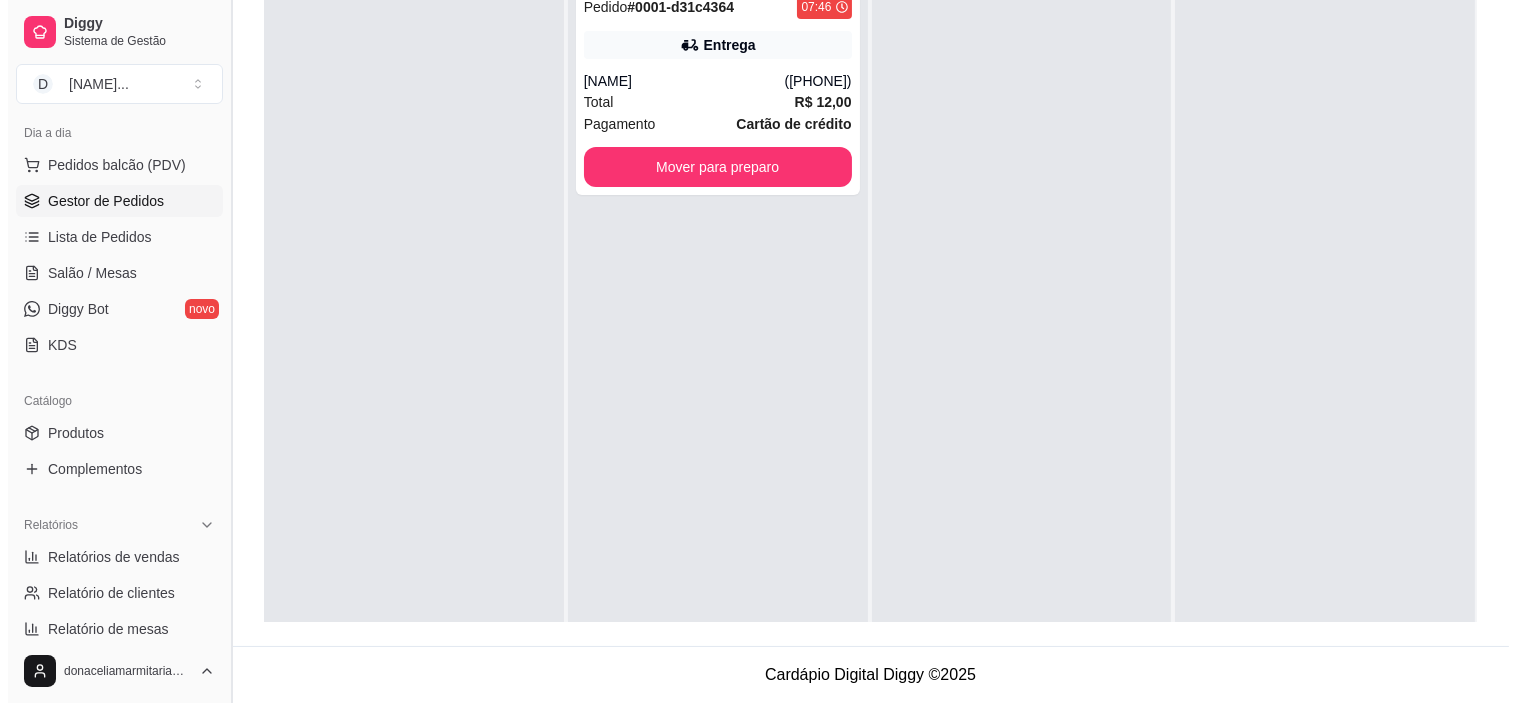 scroll, scrollTop: 0, scrollLeft: 0, axis: both 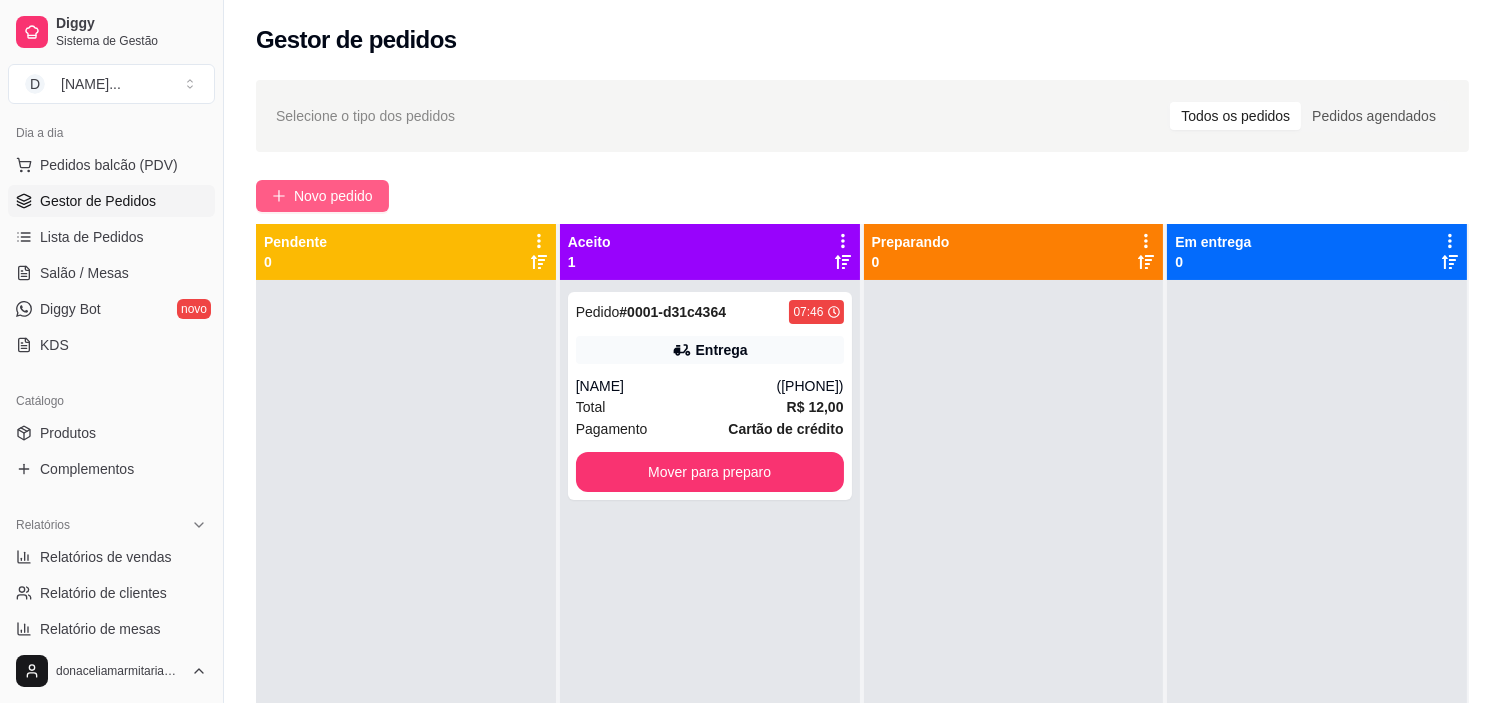 click on "Novo pedido" at bounding box center (333, 196) 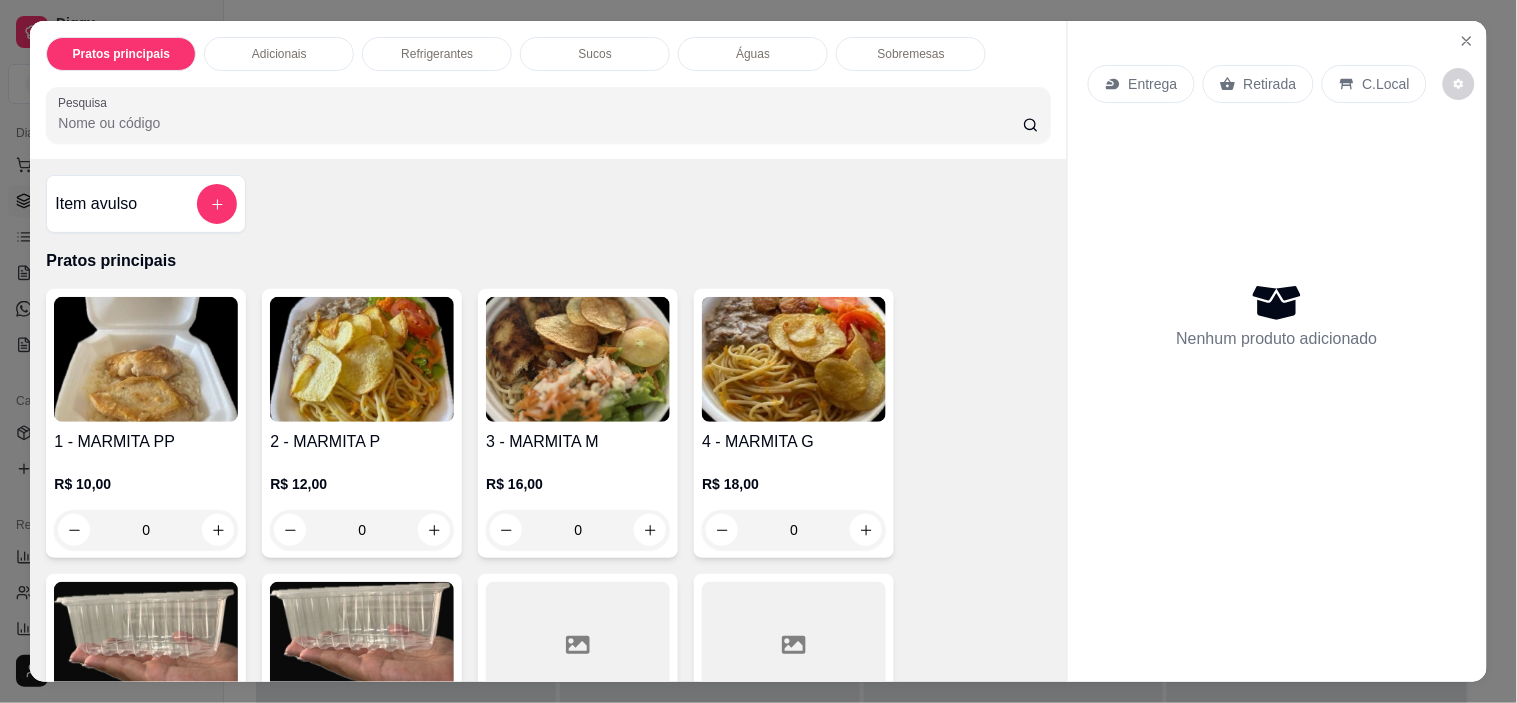 click at bounding box center (362, 359) 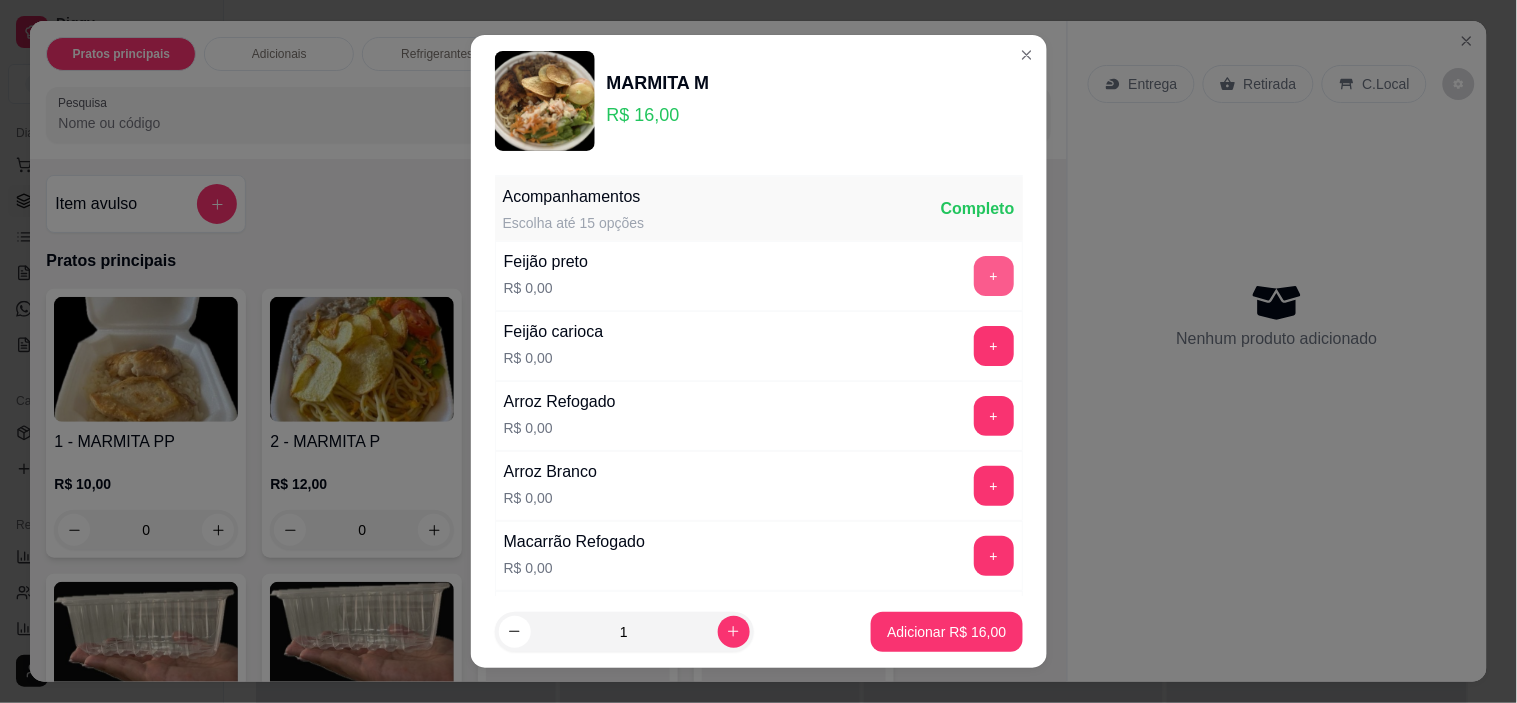 click on "+" at bounding box center (994, 276) 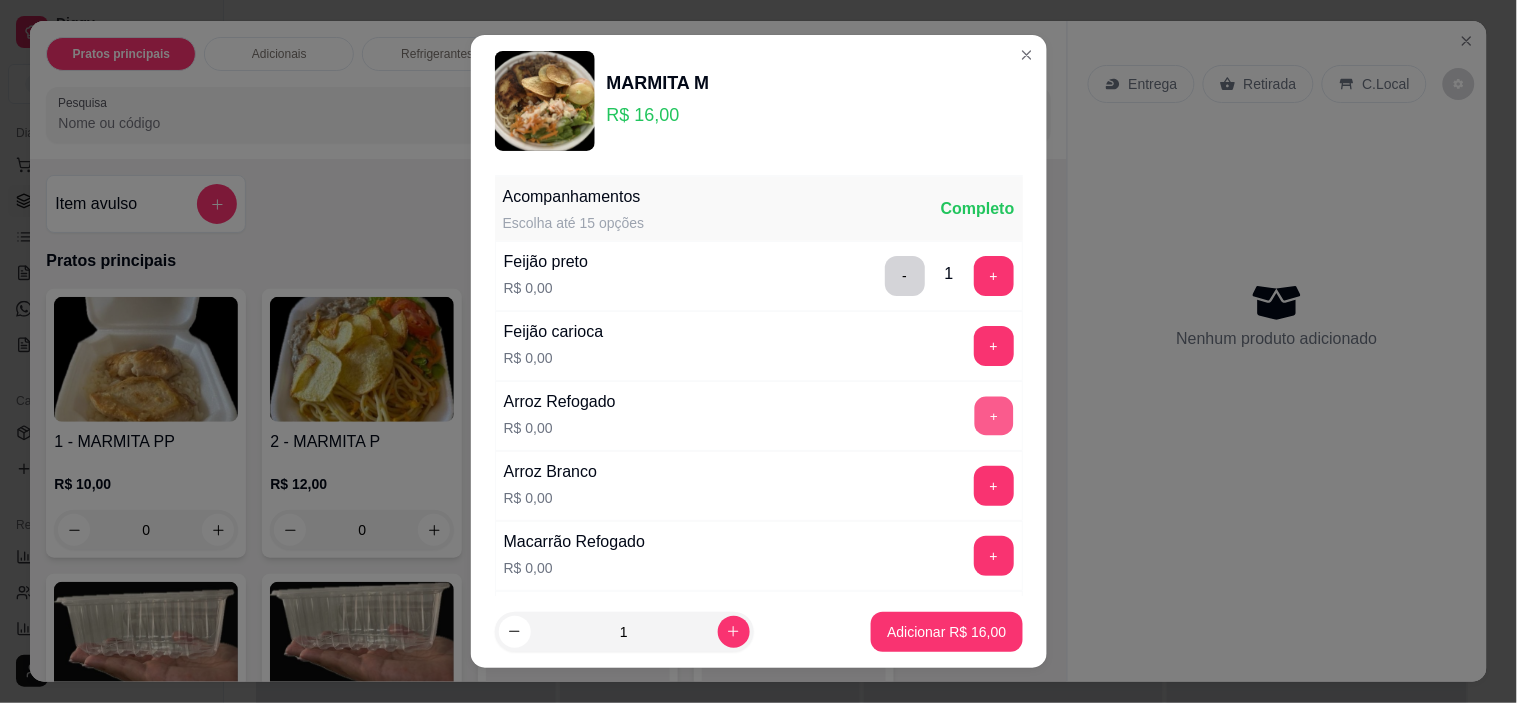 click on "+" at bounding box center (993, 416) 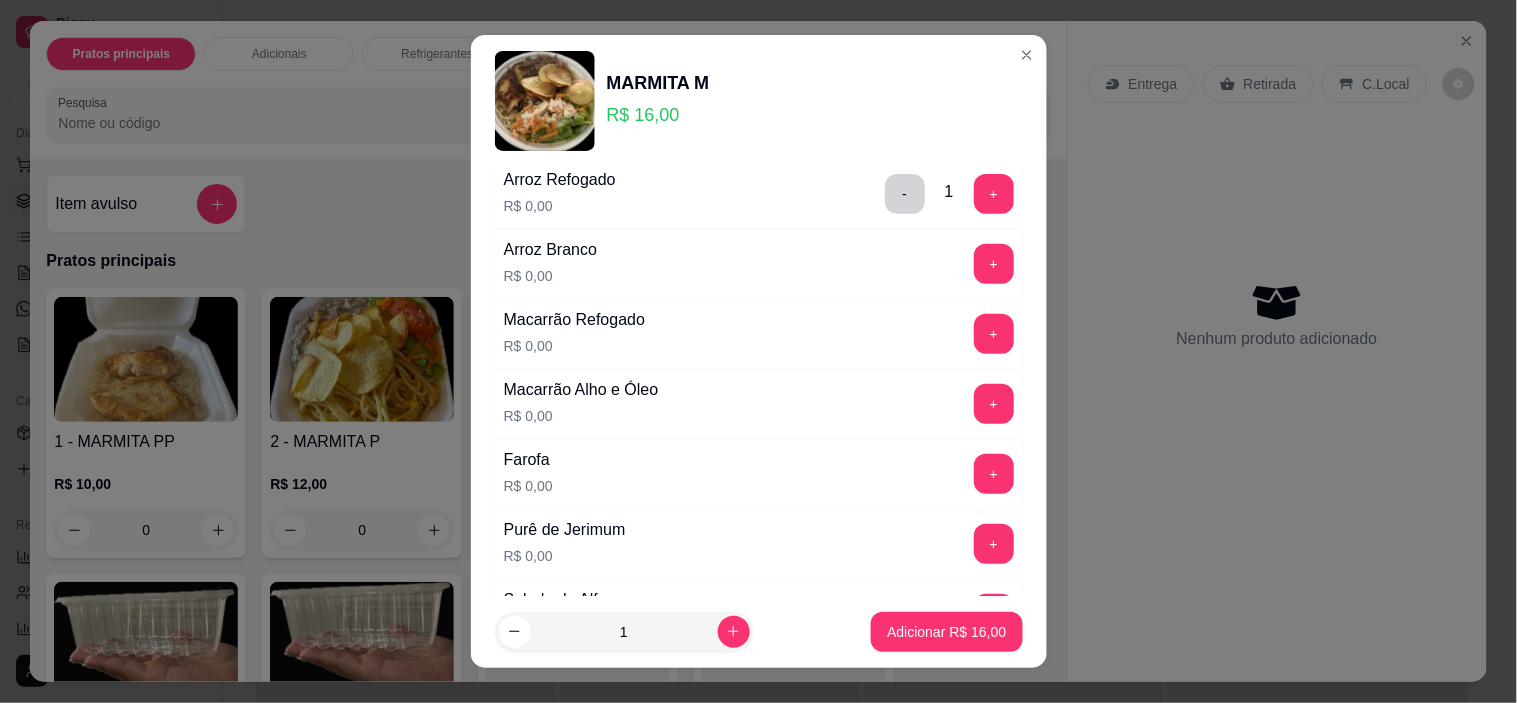 scroll, scrollTop: 333, scrollLeft: 0, axis: vertical 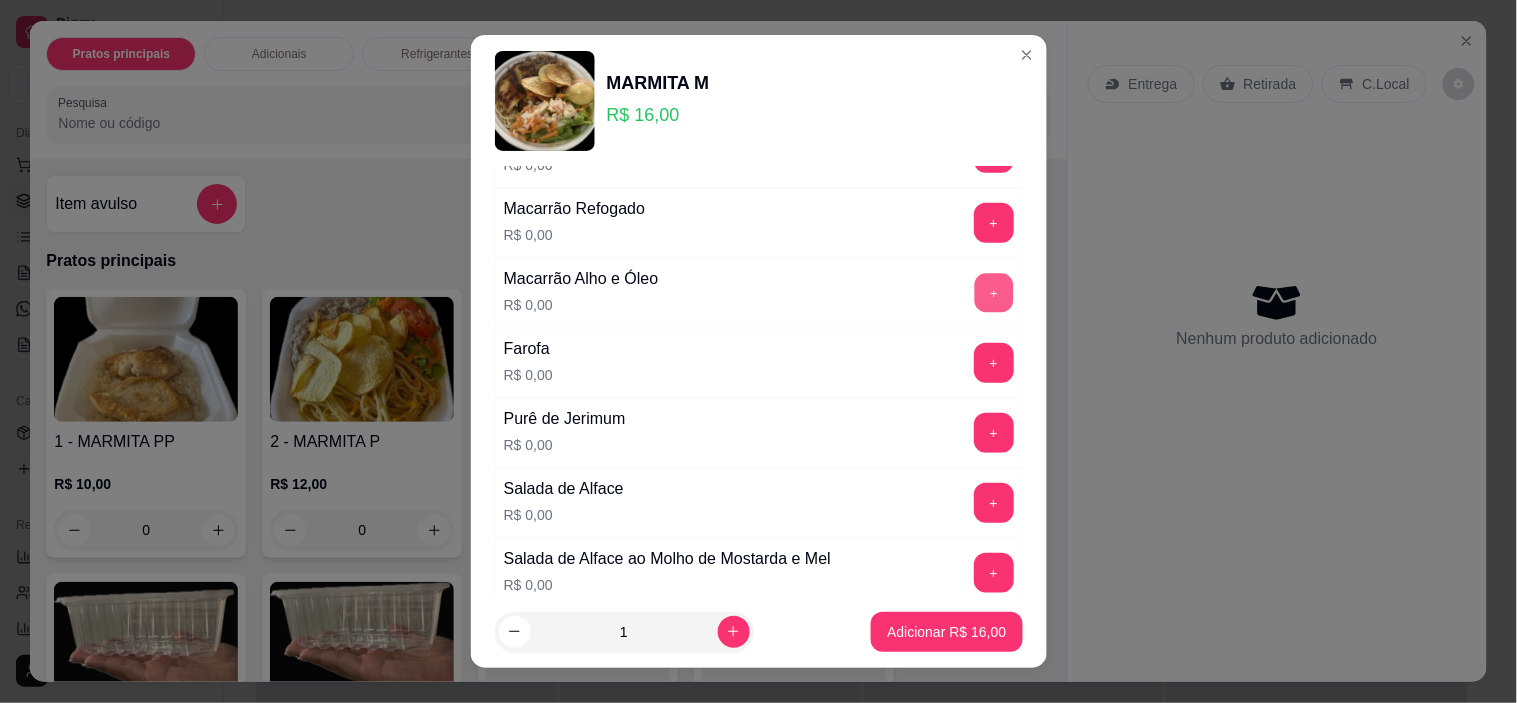 click on "+" at bounding box center (993, 293) 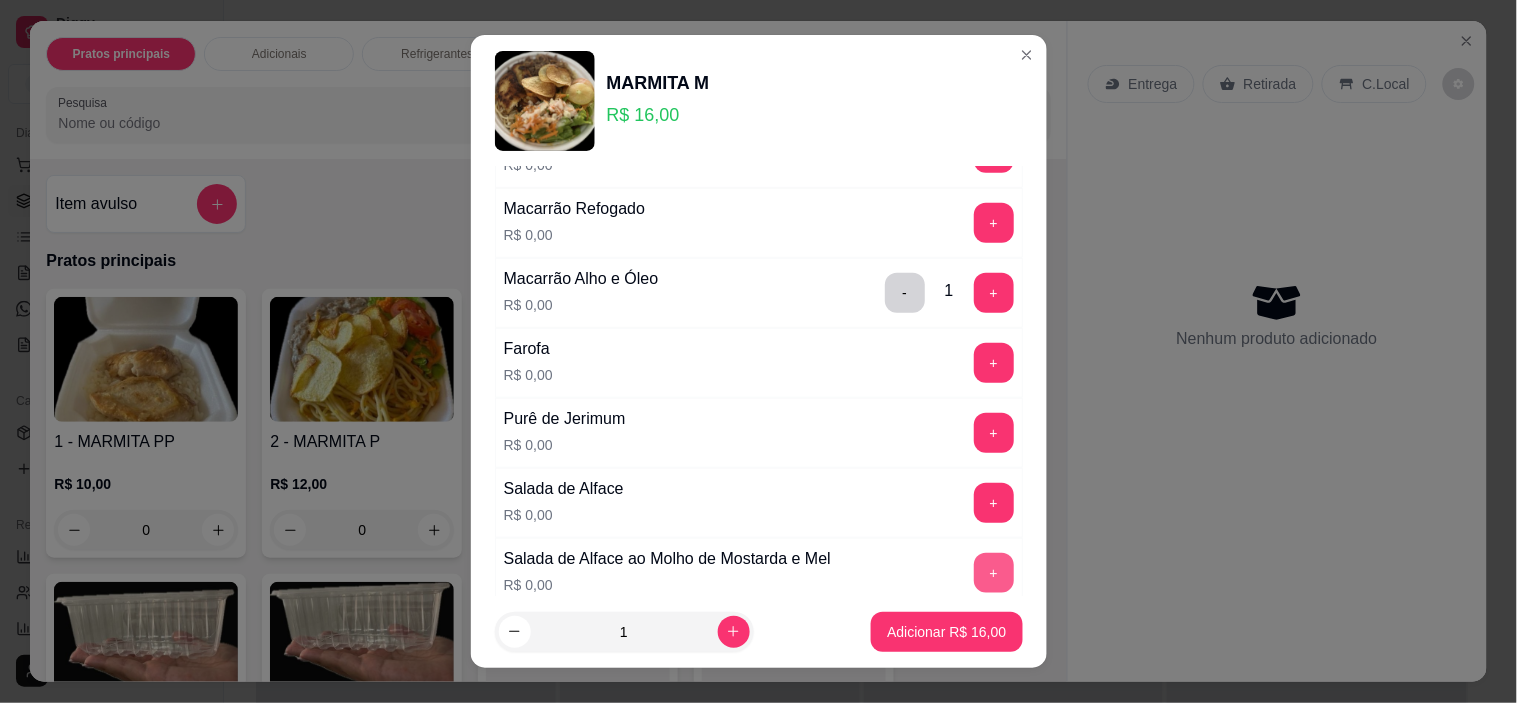 click on "+" at bounding box center [994, 573] 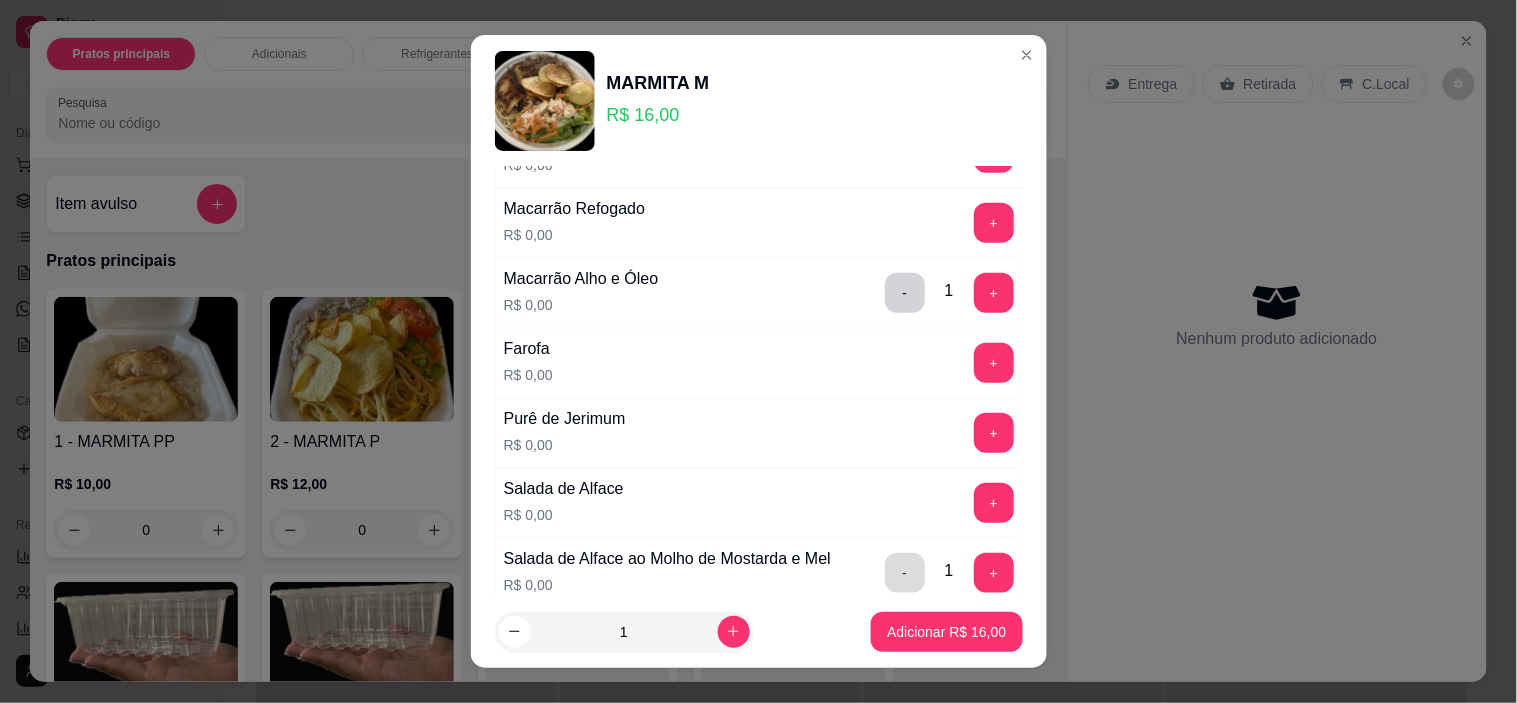 click on "-" at bounding box center [905, 573] 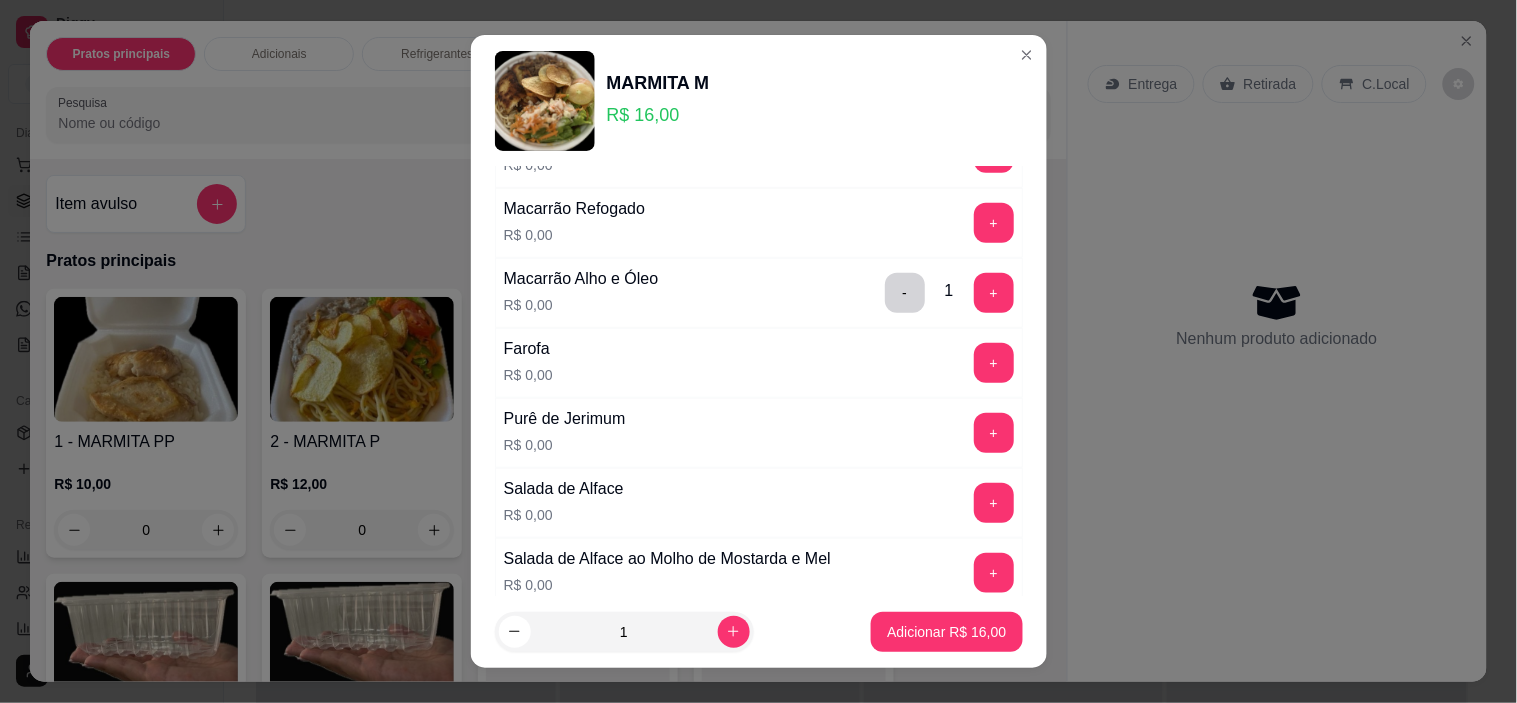 drag, startPoint x: 938, startPoint y: 332, endPoint x: 953, endPoint y: 382, distance: 52.201534 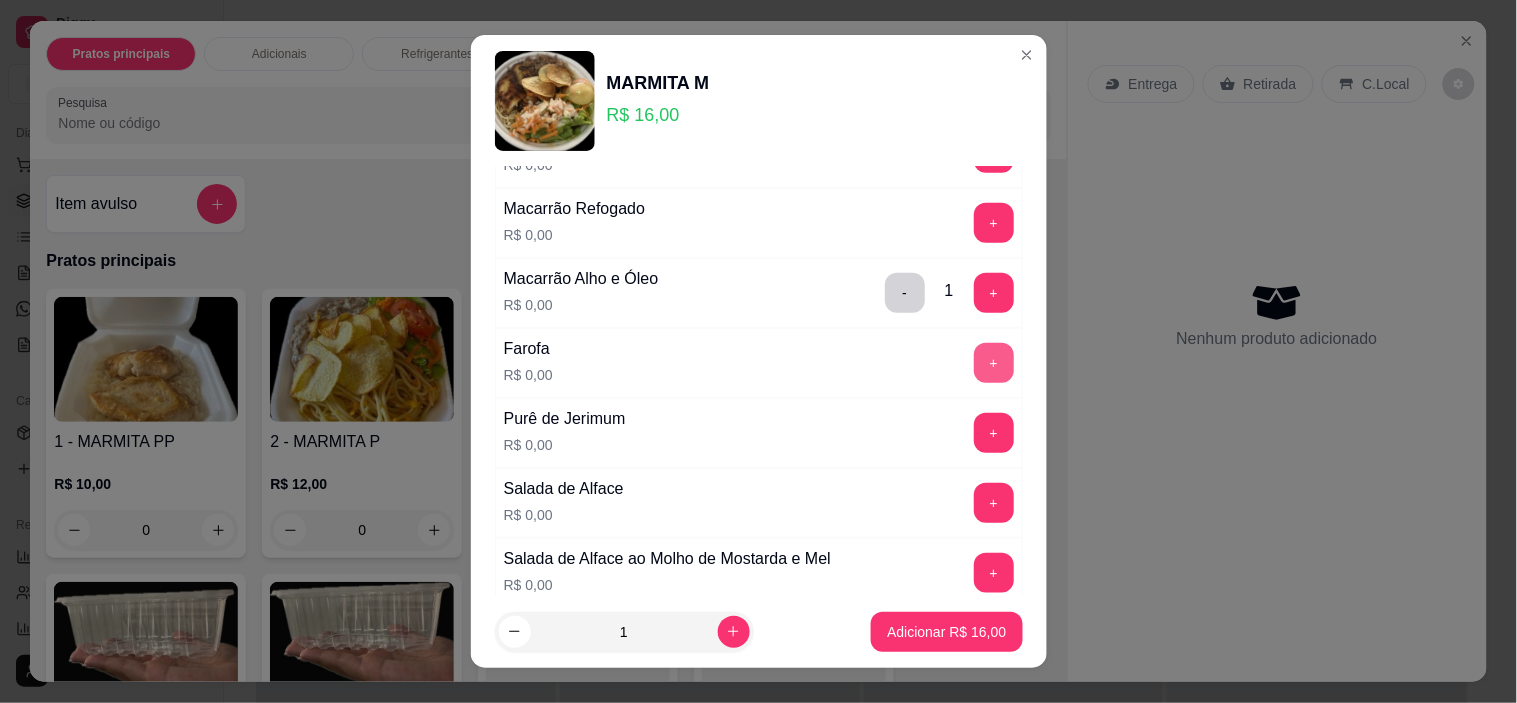 click on "+" at bounding box center (994, 363) 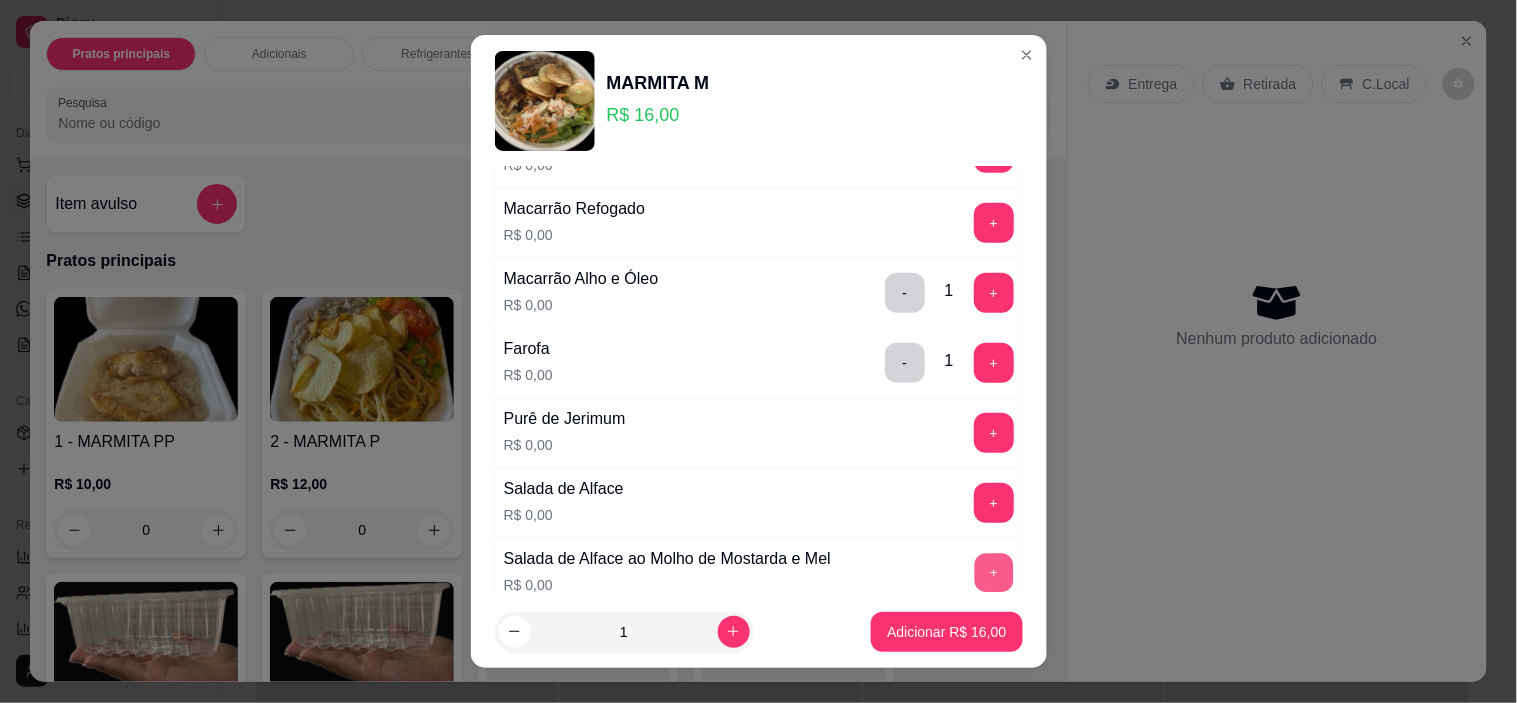 click on "+" at bounding box center [993, 573] 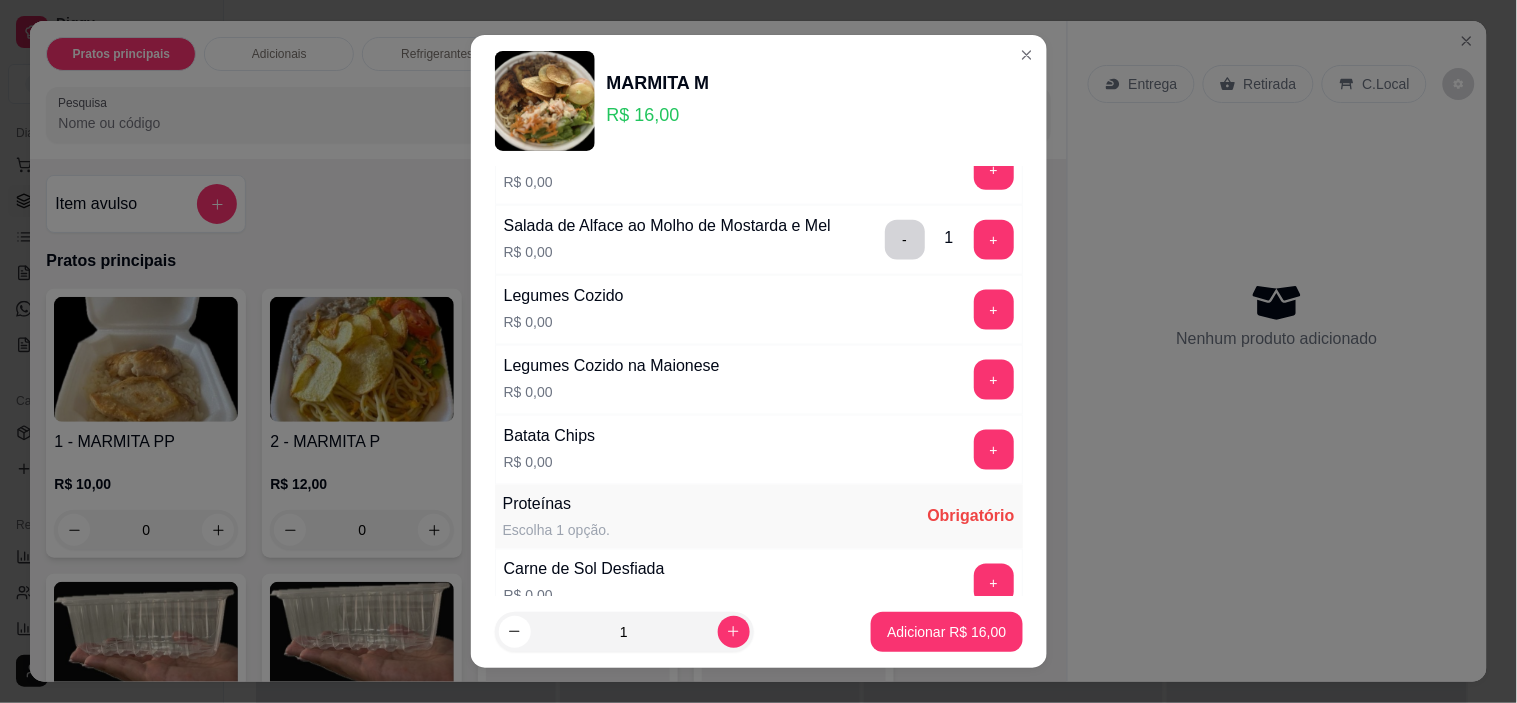 scroll, scrollTop: 777, scrollLeft: 0, axis: vertical 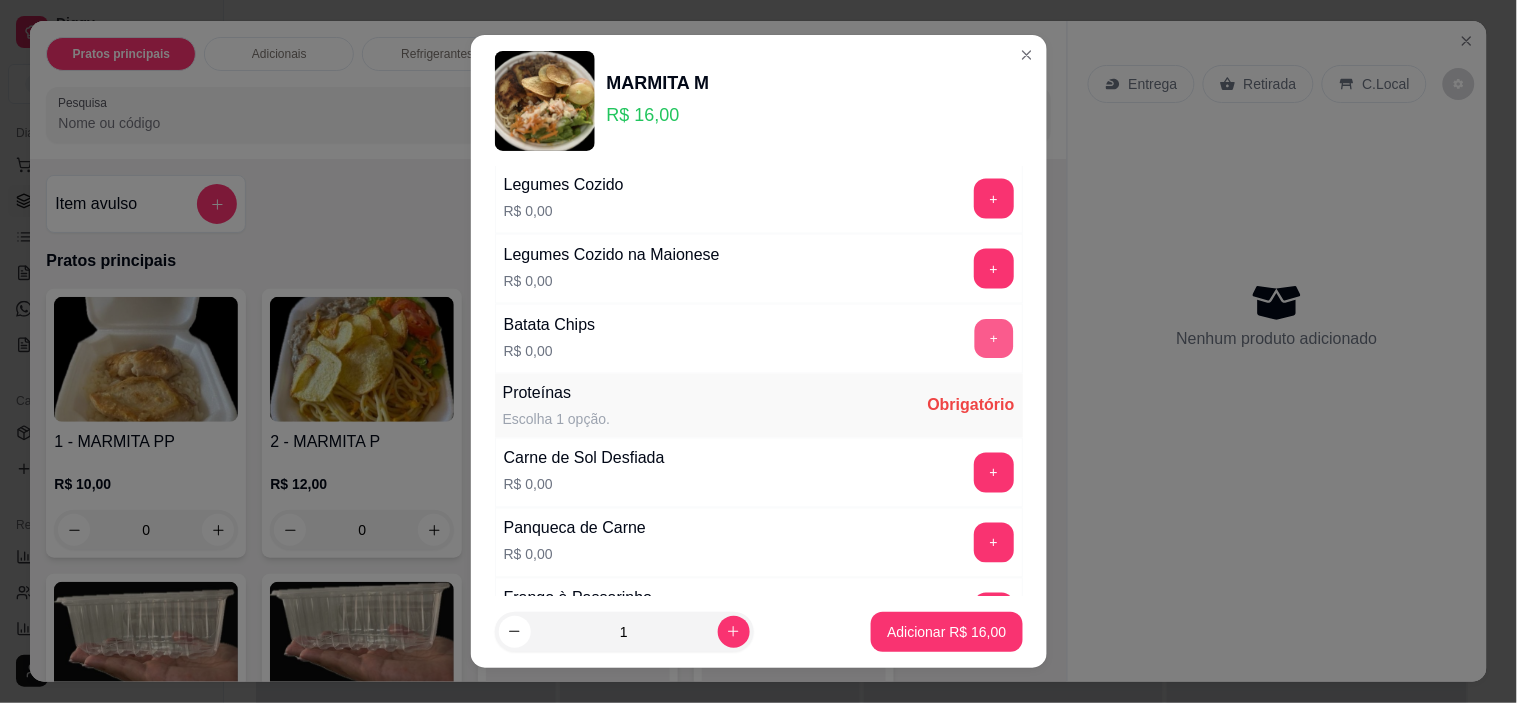 click on "+" at bounding box center (993, 339) 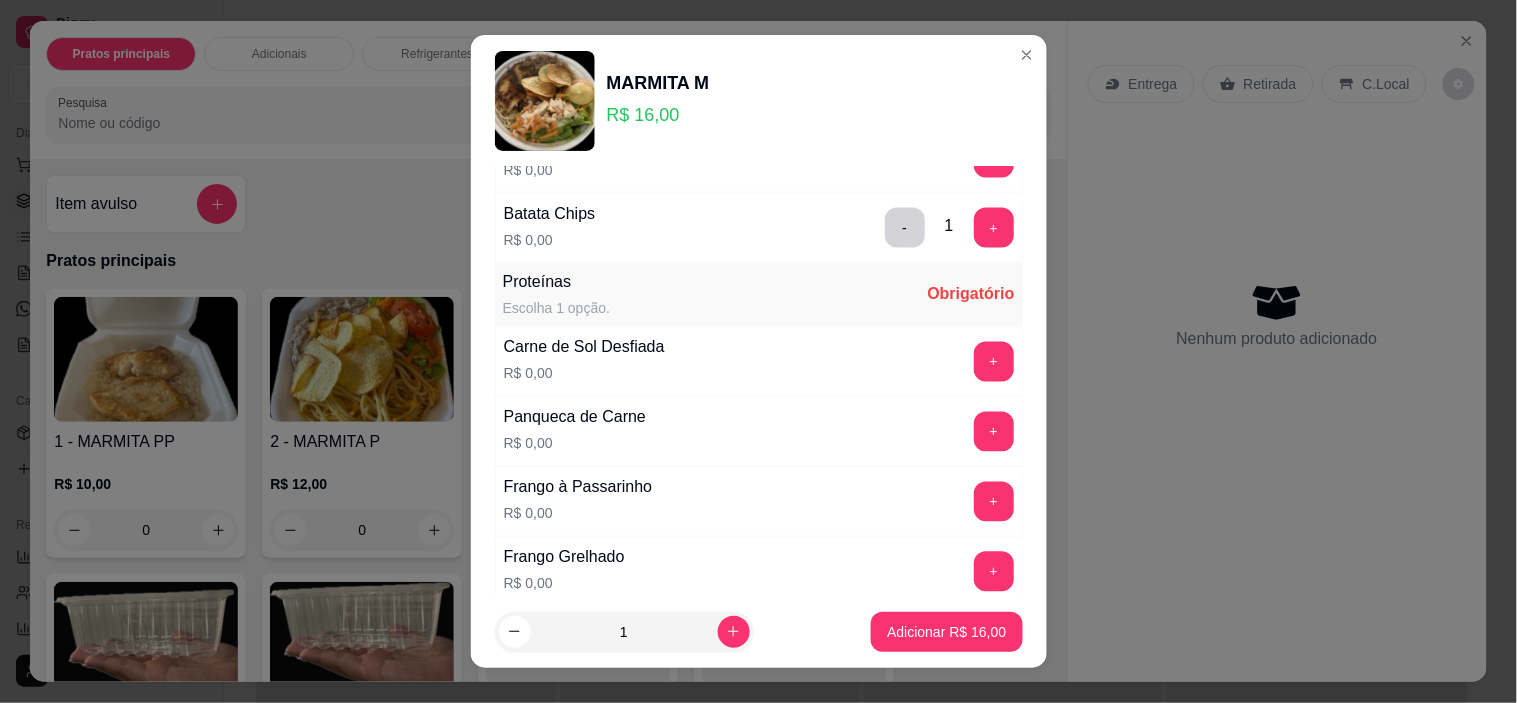 scroll, scrollTop: 1000, scrollLeft: 0, axis: vertical 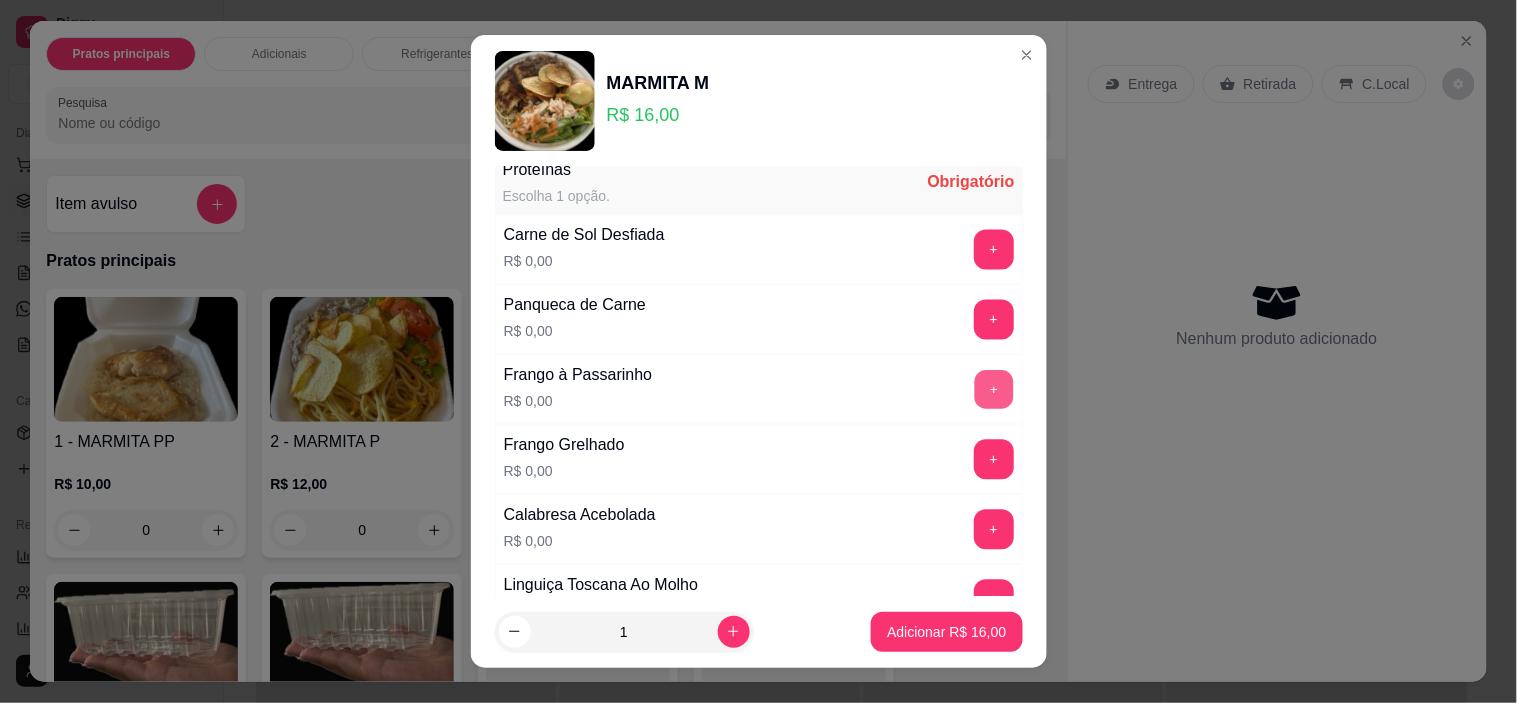 click on "+" at bounding box center (993, 390) 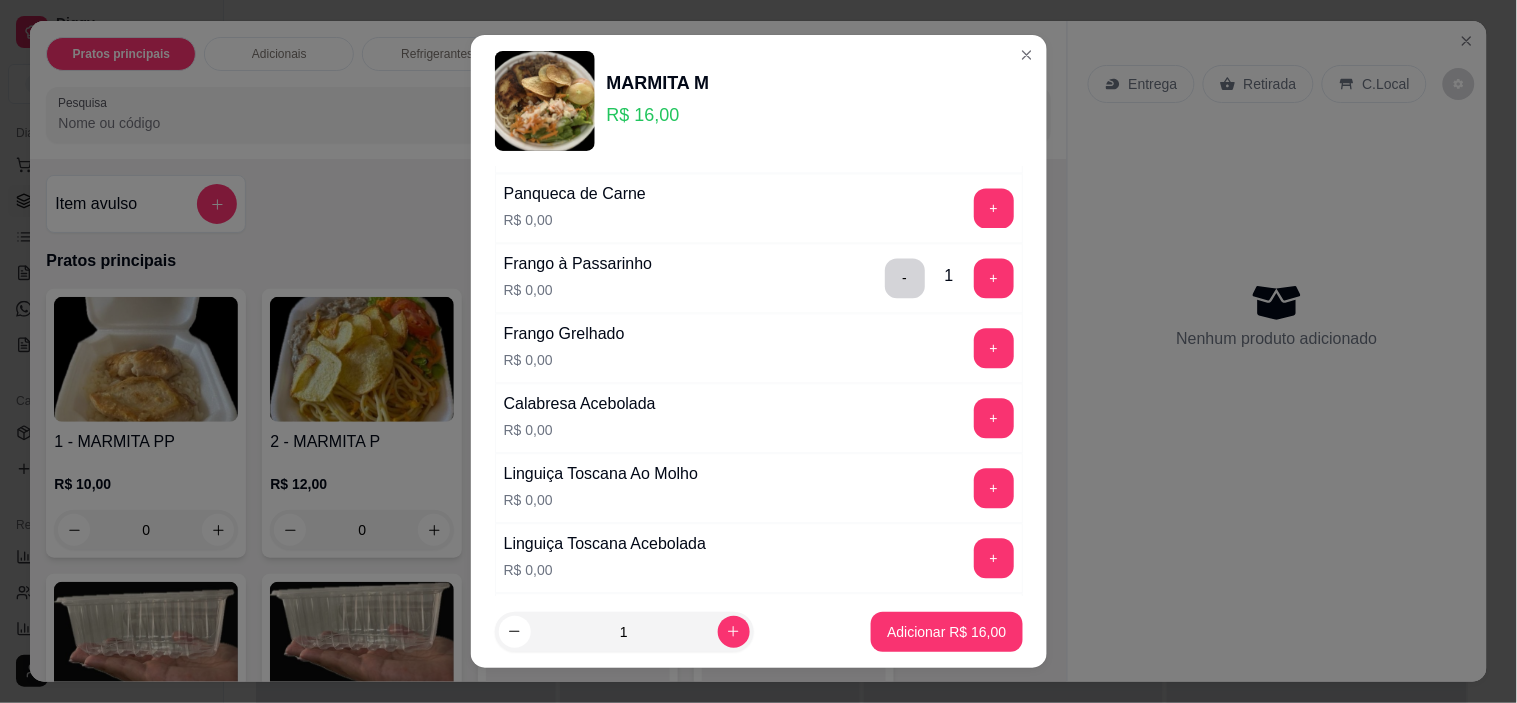 scroll, scrollTop: 1000, scrollLeft: 0, axis: vertical 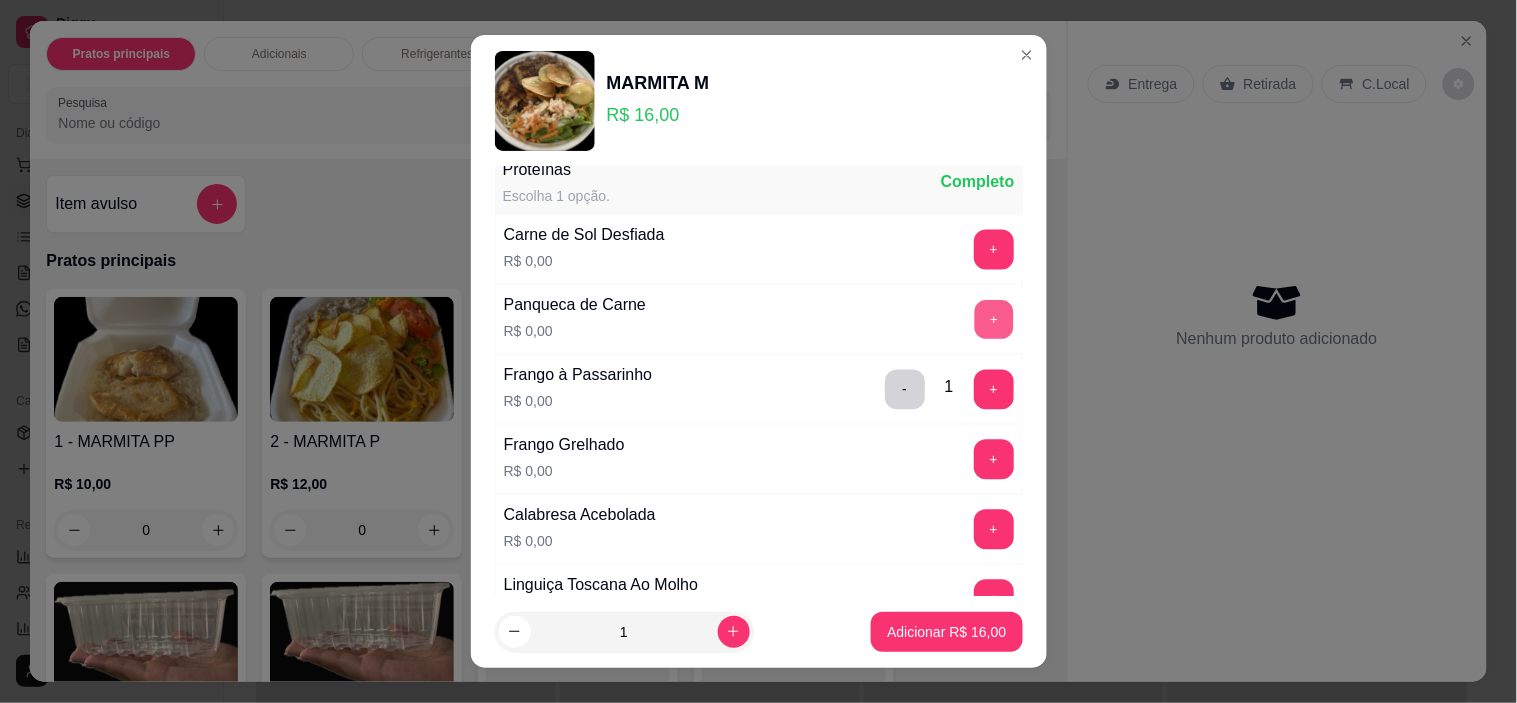 click on "+" at bounding box center [993, 320] 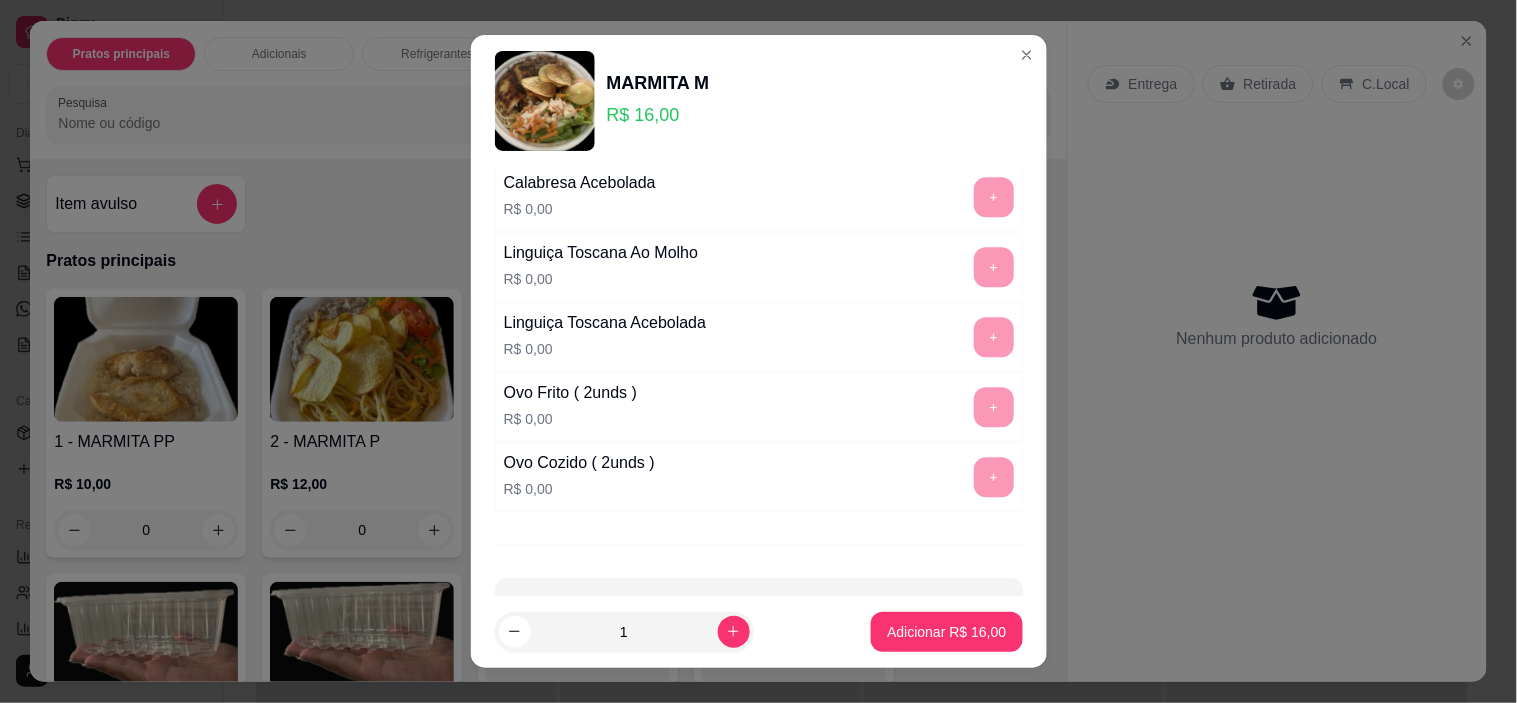 scroll, scrollTop: 1426, scrollLeft: 0, axis: vertical 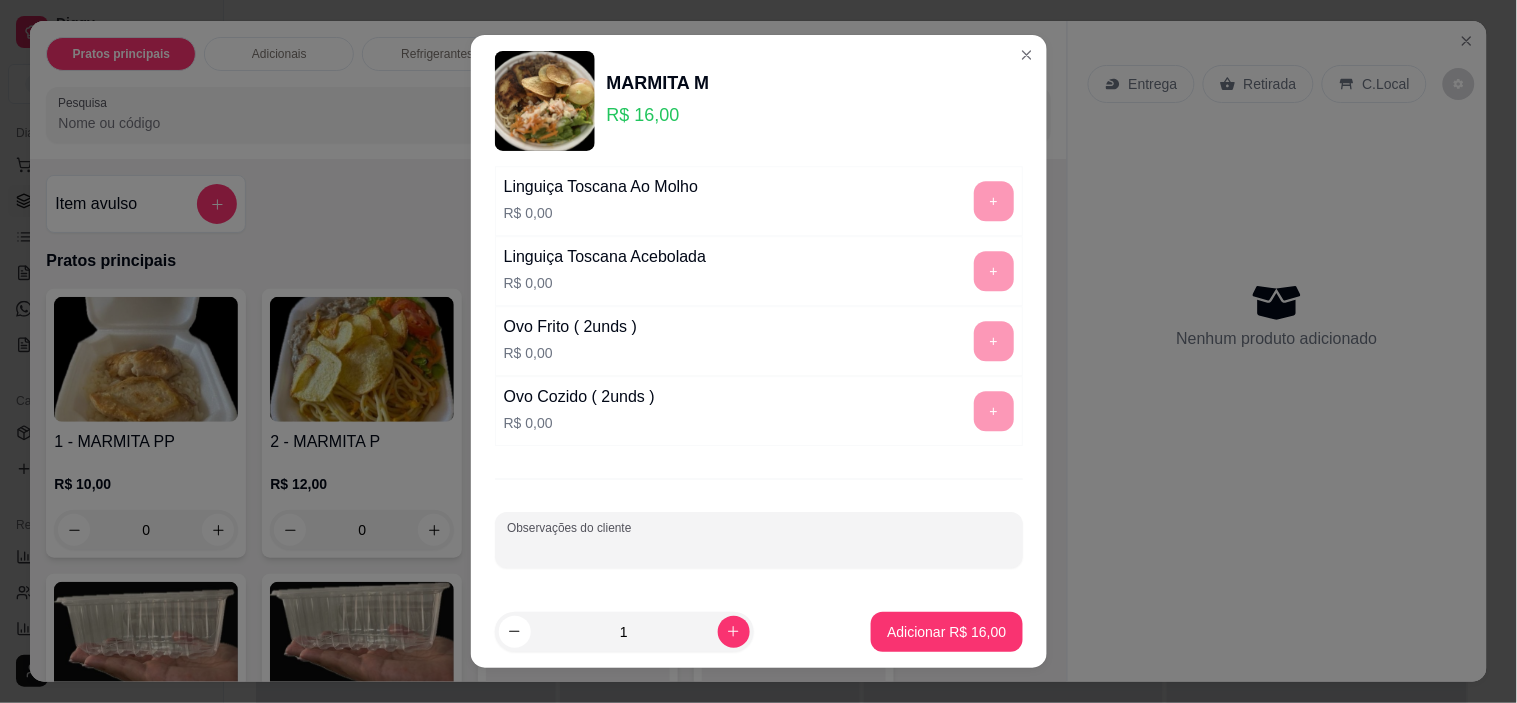 click on "Observações do cliente" at bounding box center (759, 548) 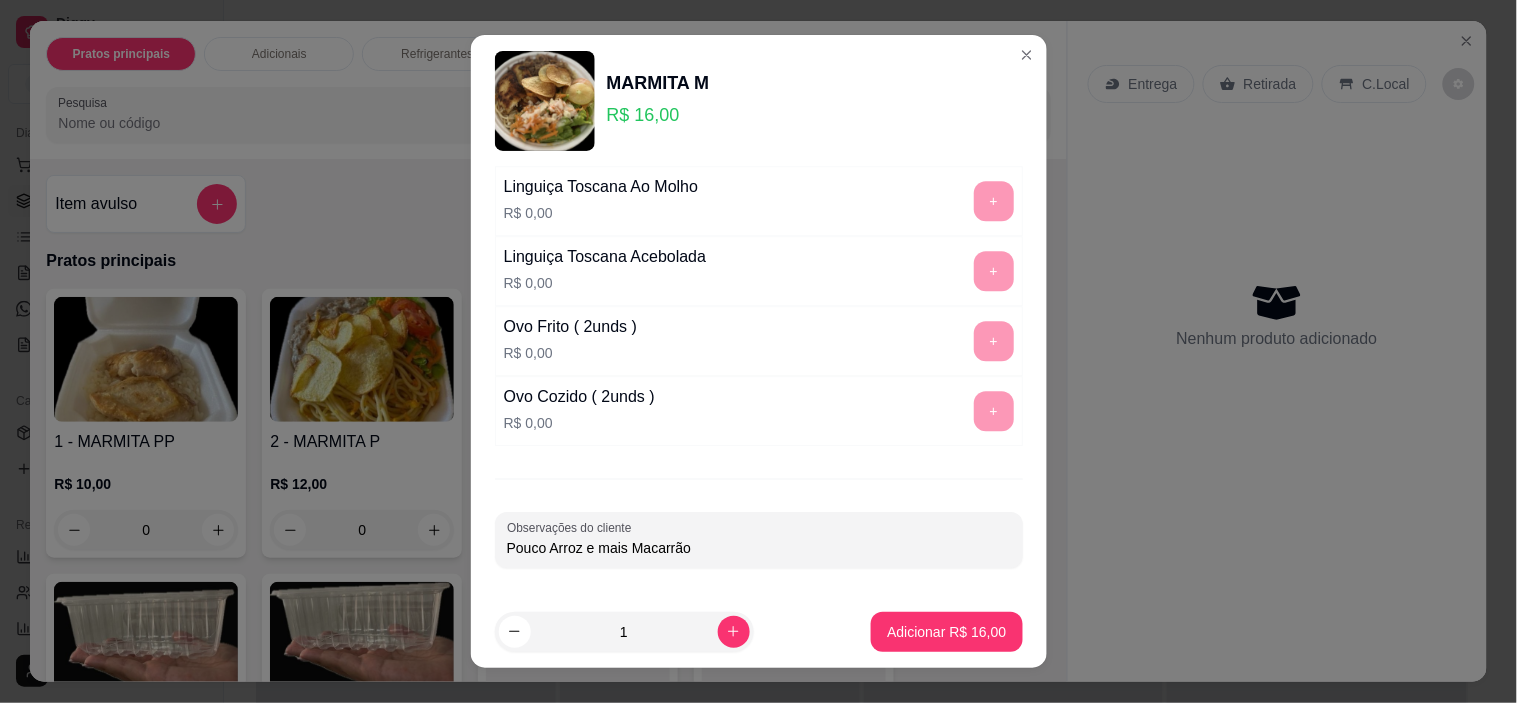 type on "Pouco Arroz e mais Macarrão" 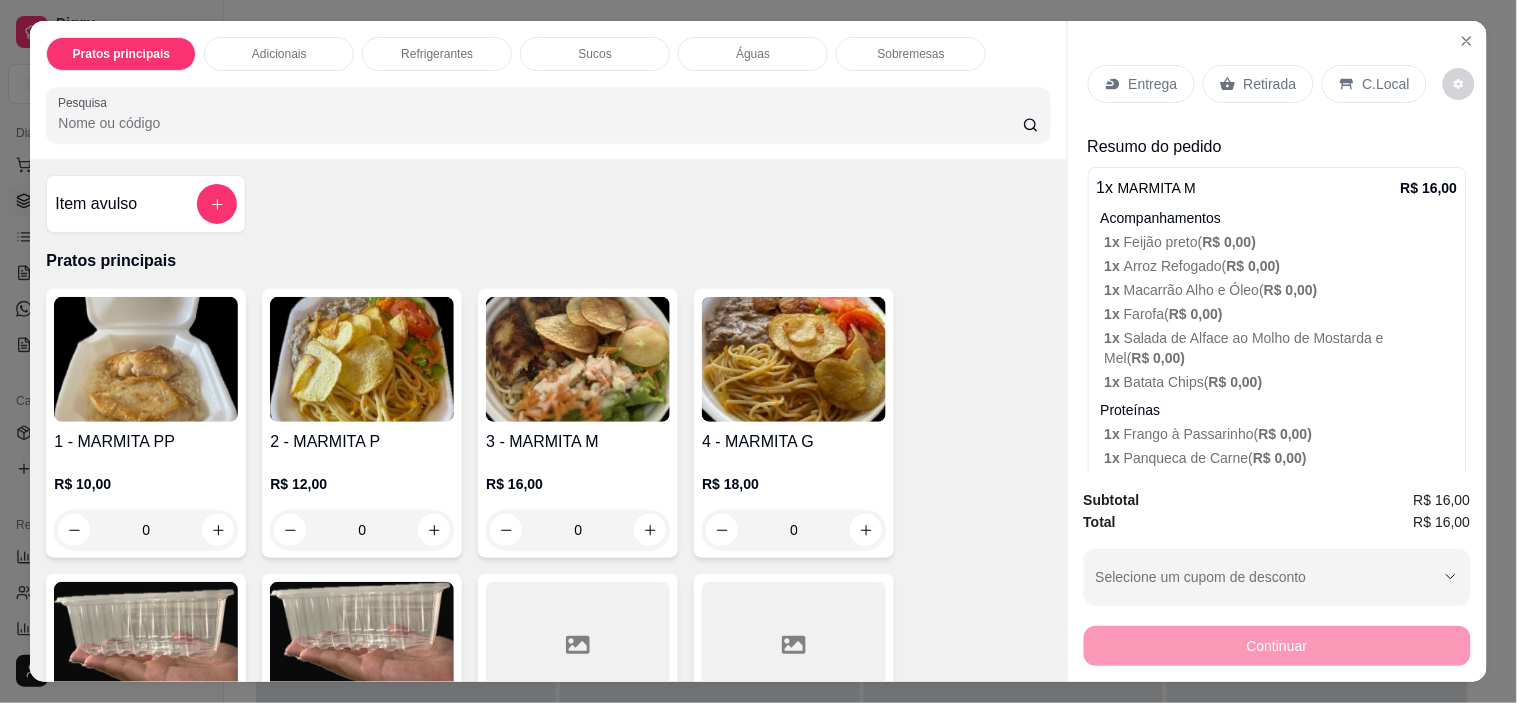 click on "Entrega" at bounding box center (1153, 84) 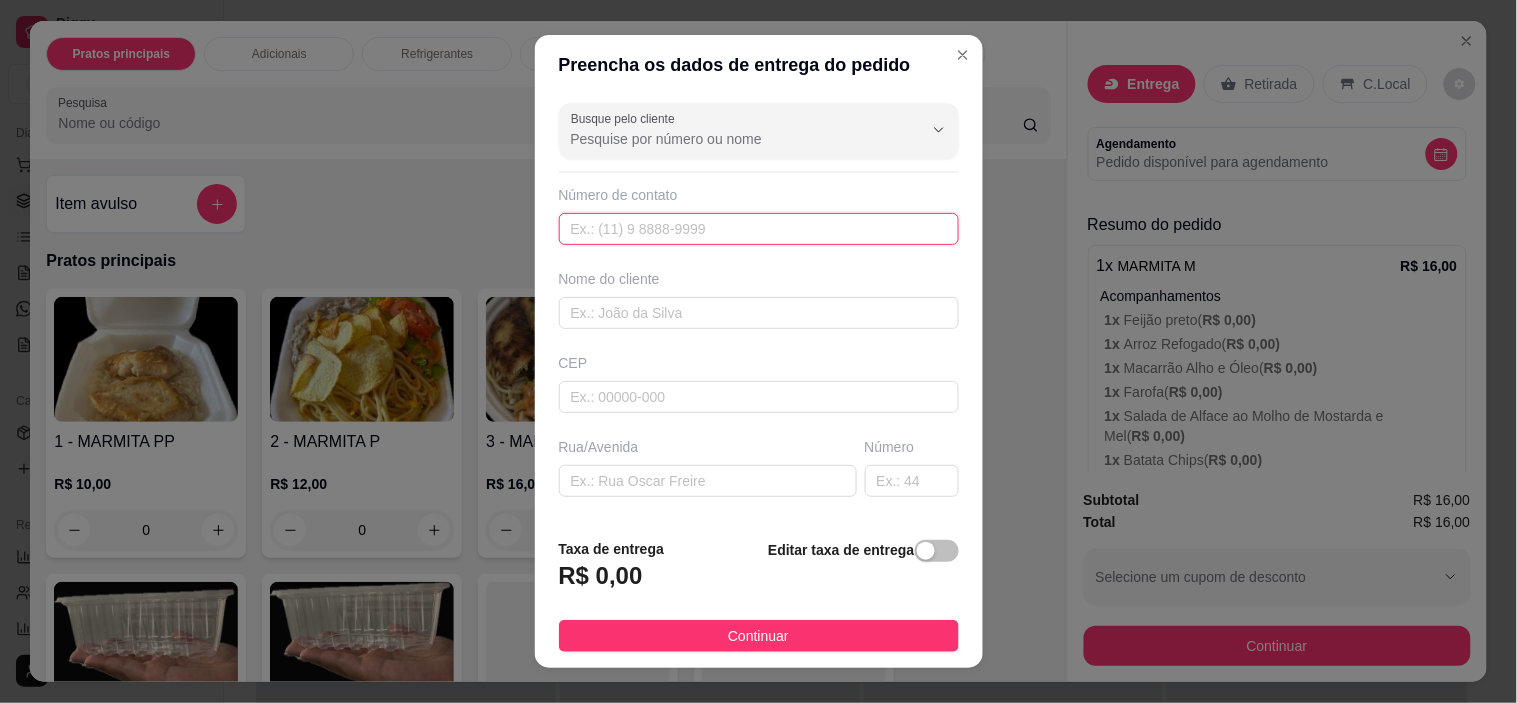 click at bounding box center (759, 229) 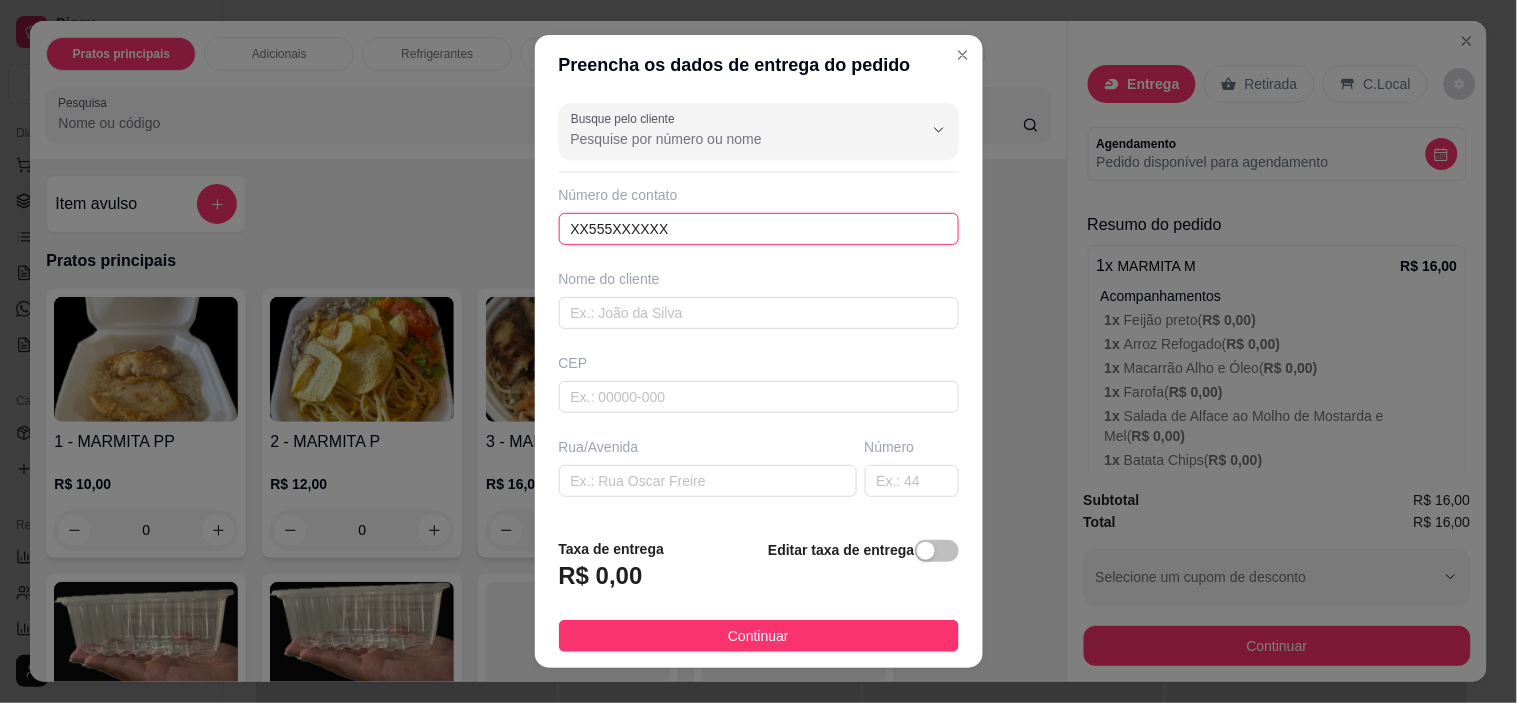 click on "XX555XXXXXX" at bounding box center (759, 229) 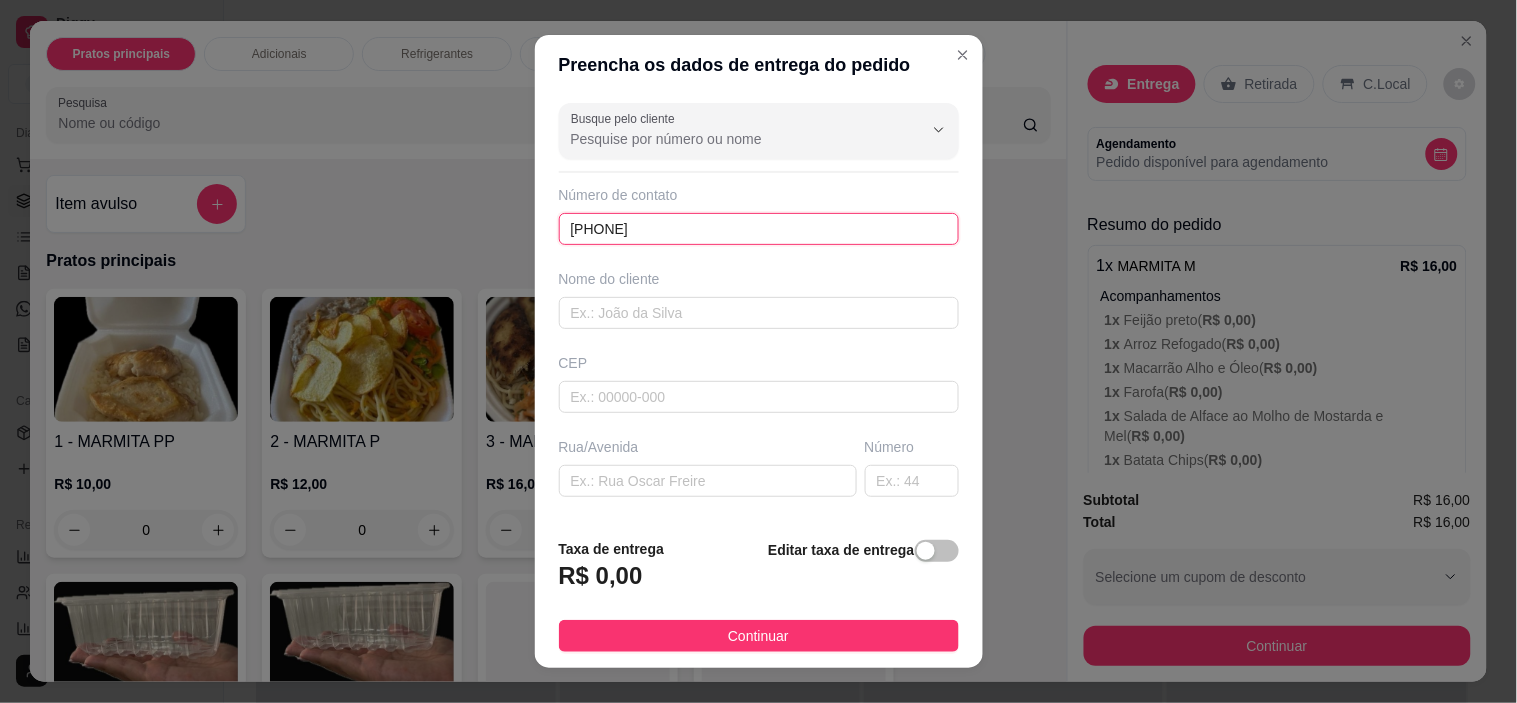 click on "[PHONE]" at bounding box center [759, 229] 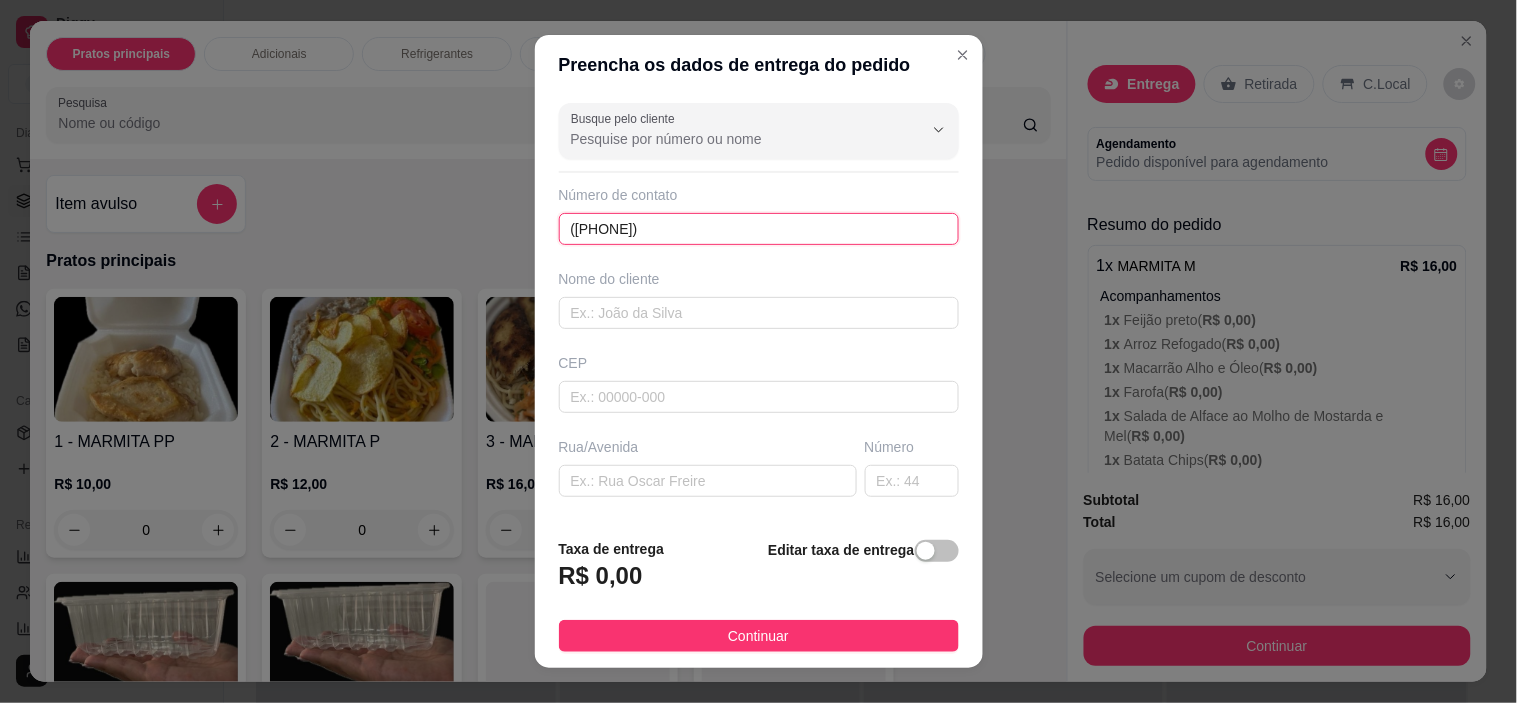 type on "([PHONE])" 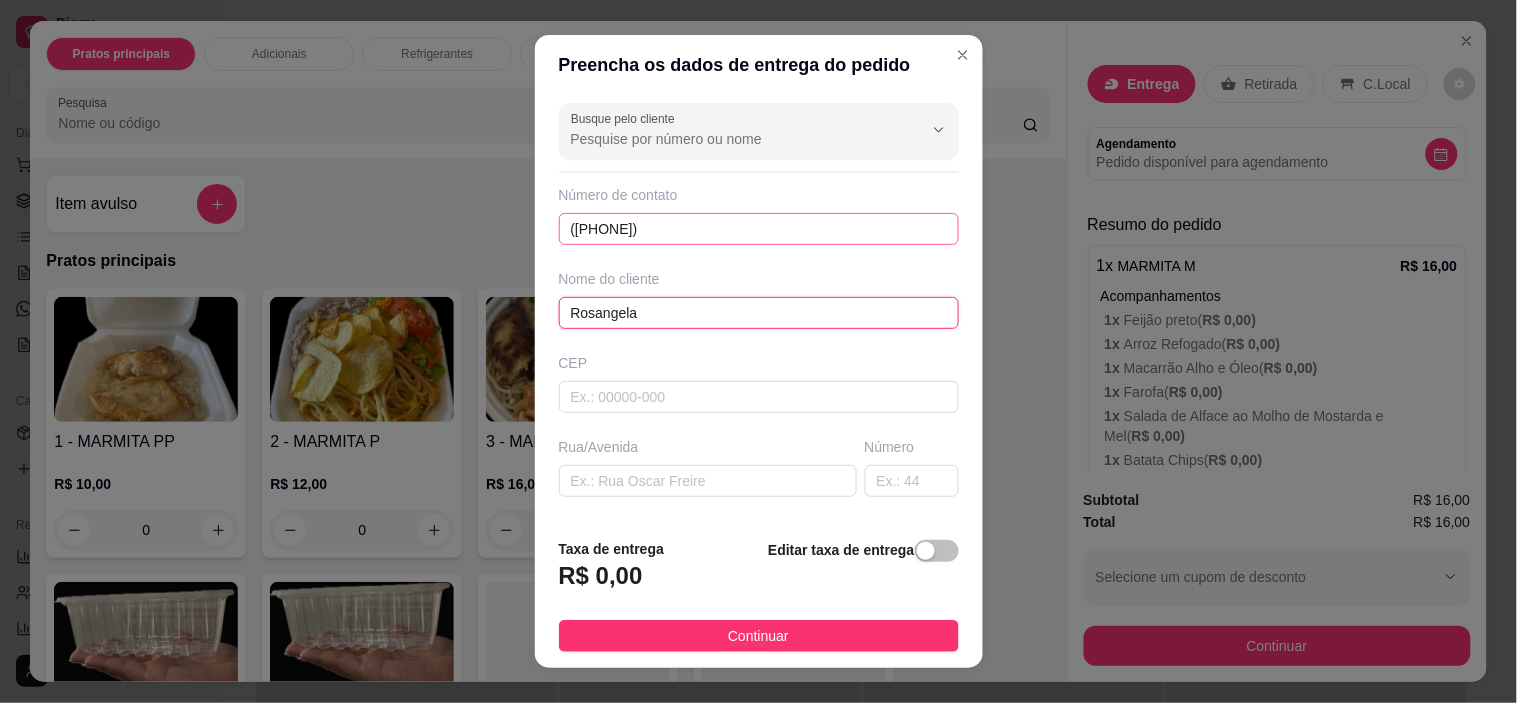 type on "Rosangela" 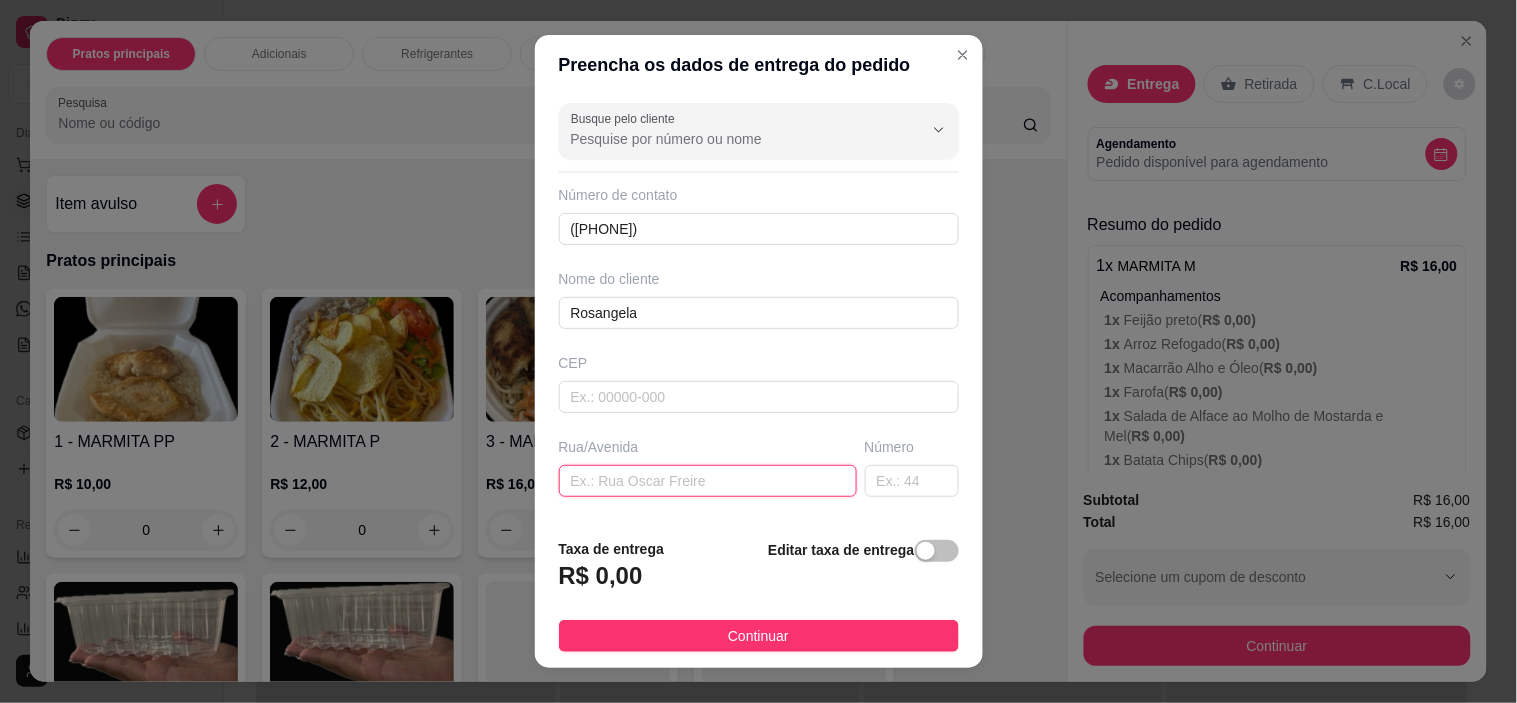 scroll, scrollTop: 111, scrollLeft: 0, axis: vertical 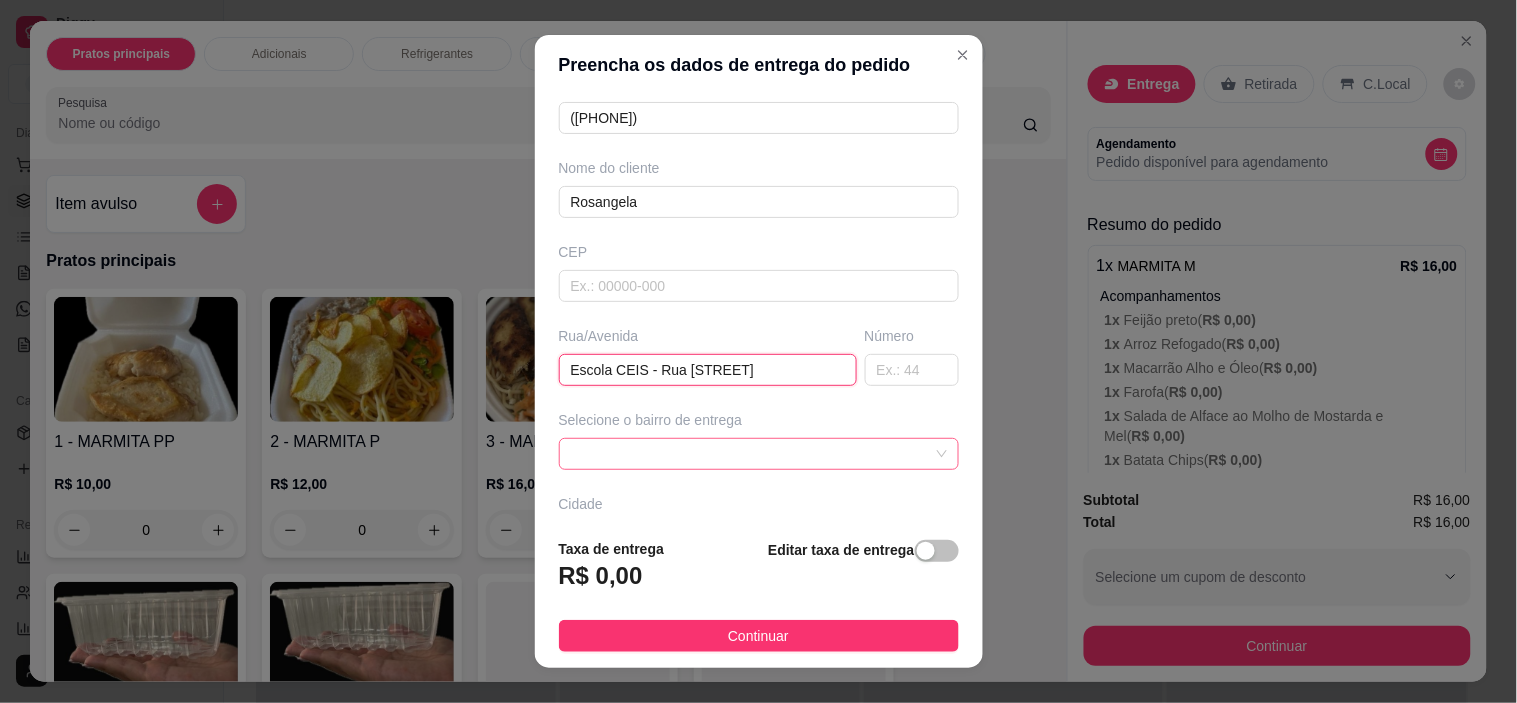 click at bounding box center [759, 454] 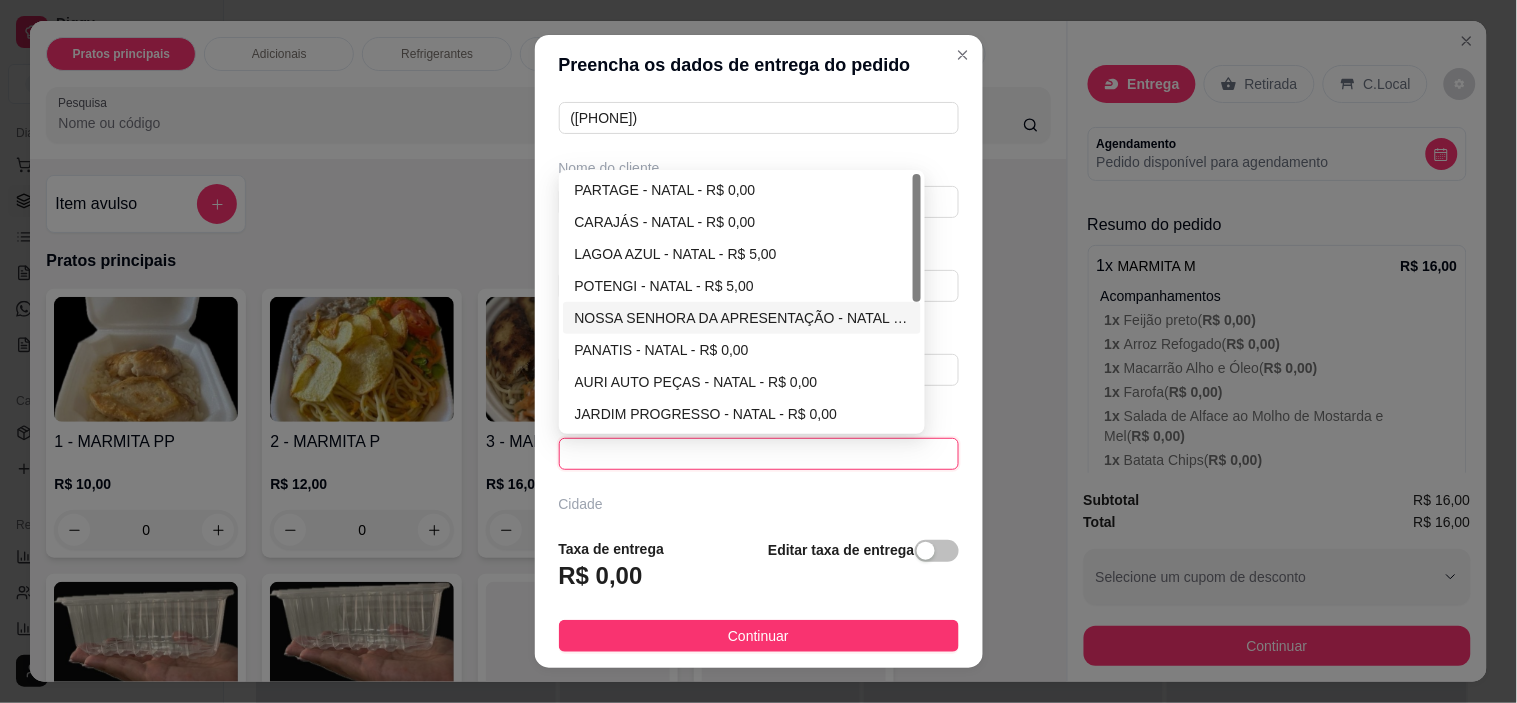 click on "NOSSA SENHORA DA APRESENTAÇÃO - NATAL -  R$ 0,00" at bounding box center (742, 318) 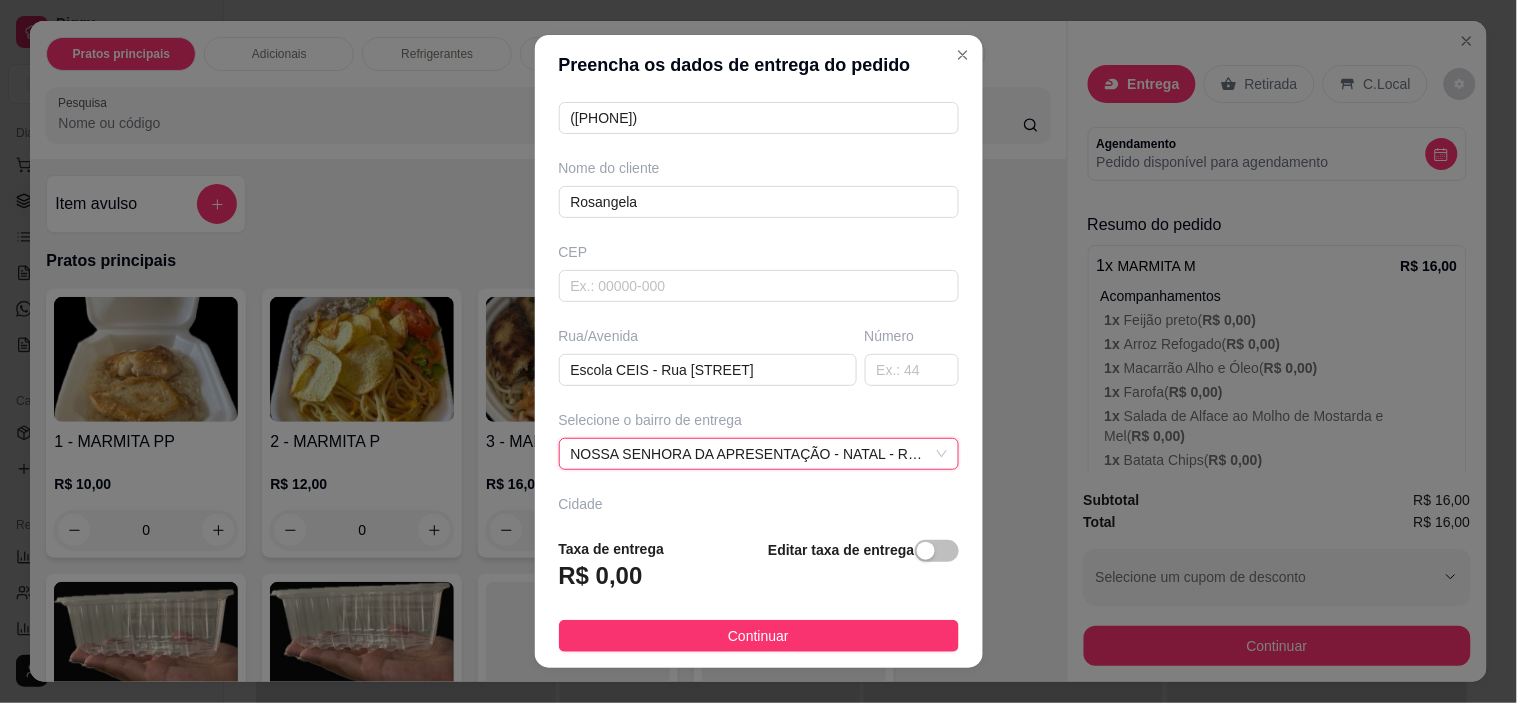 scroll, scrollTop: 247, scrollLeft: 0, axis: vertical 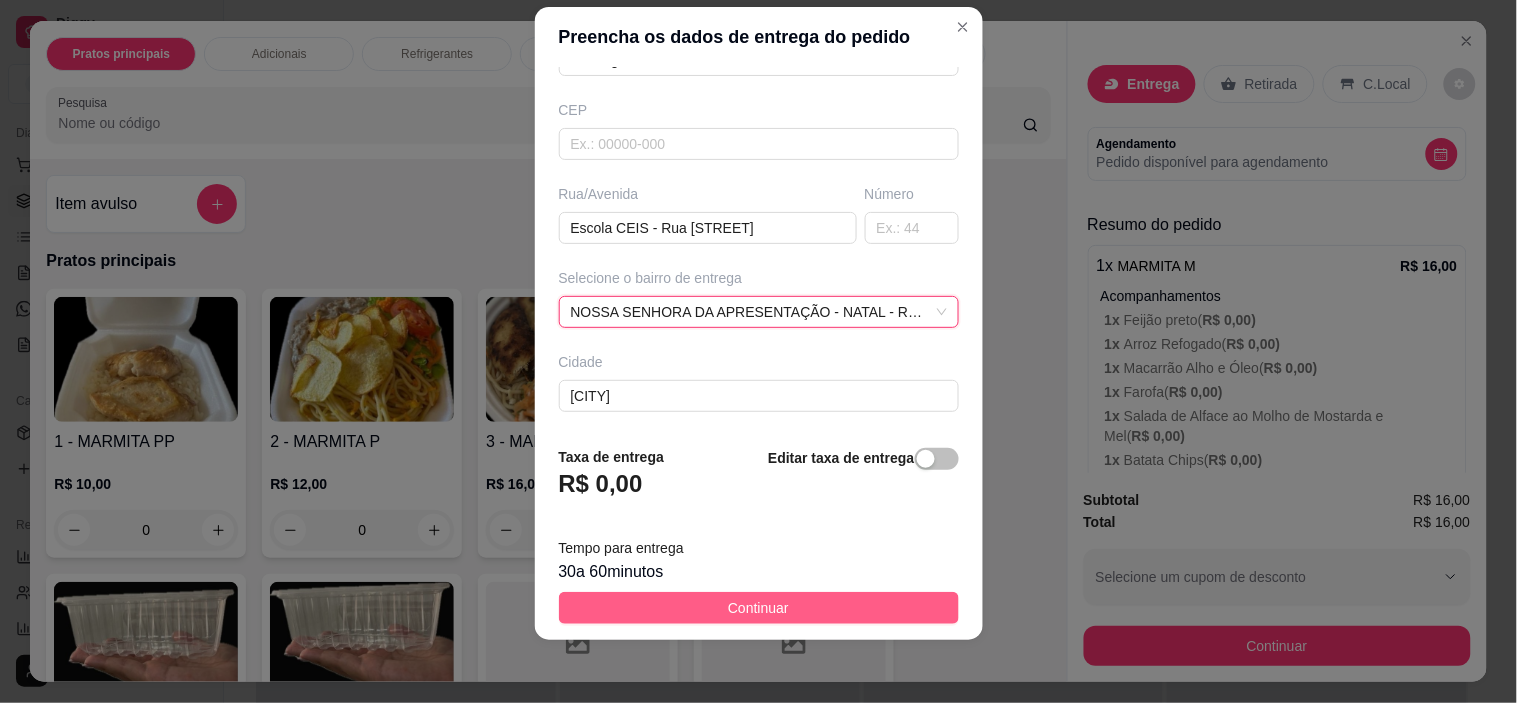 click on "Continuar" at bounding box center [759, 608] 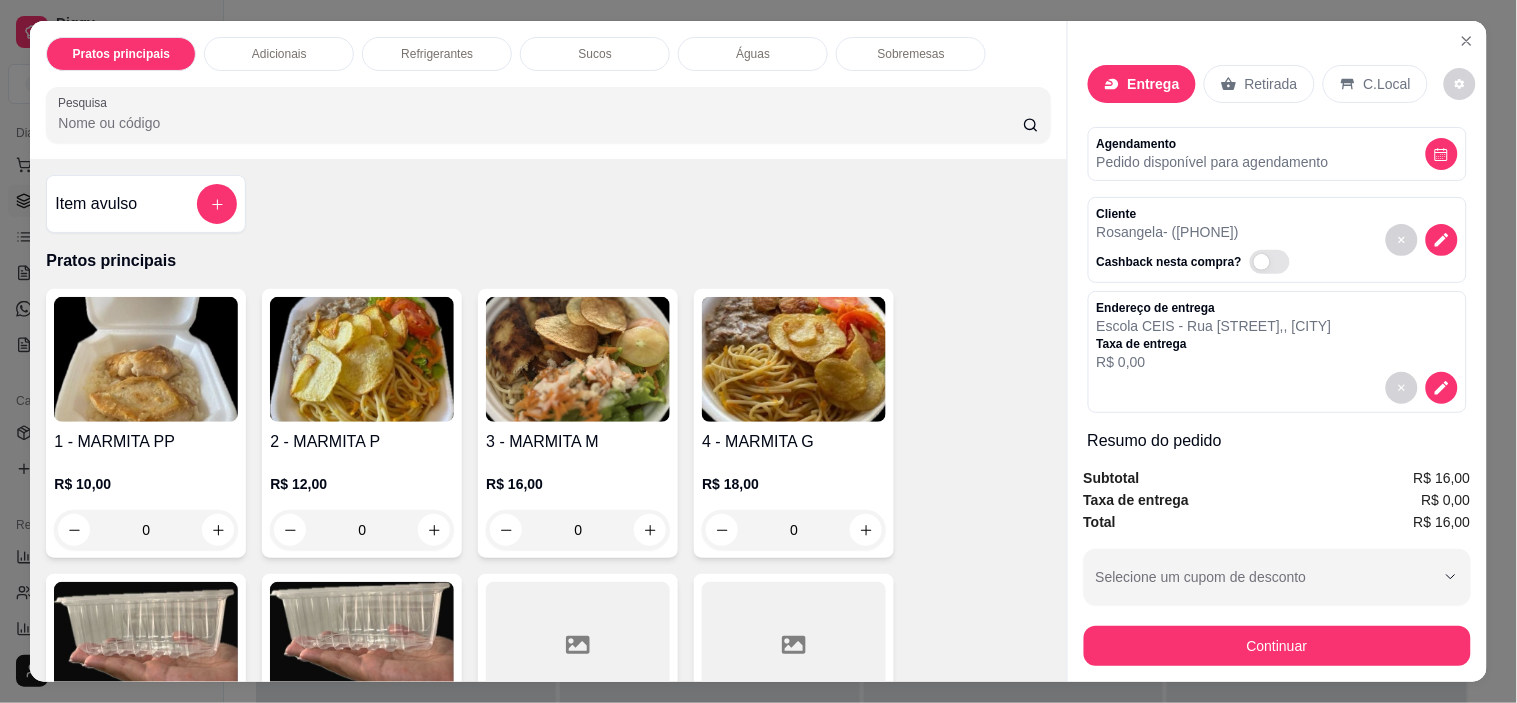click on "Entrega Retirada C.Local Agendamento Pedido disponível para agendamento Cliente [FIRST]  -   [PHONE] Cashback nesta compra?   Endereço de entrega Escola CEIS - Rua [STREET] ,  ,   [CITY] Taxa de entrega R$ 0,00 Resumo do pedido 1 x   MARMITA M R$ 16,00 Acompanhamentos 1 x   Feijão preto  ( R$ 0,00 ) 1 x   Arroz Refogado  ( R$ 0,00 ) 1 x   Macarrão Alho e Óleo  ( R$ 0,00 ) 1 x   Farofa  ( R$ 0,00 ) 1 x   Salada de Alface ao Molho de Mostarda e Mel  ( R$ 0,00 ) 1 x   Batata Chips  ( R$ 0,00 ) Proteínas 1 x   Frango à Passarinho  ( R$ 0,00 ) 1 x   Panqueca de Carne  ( R$ 0,00 ) Observação:  Pouco Arroz e mais Macarrão" at bounding box center [1277, 456] 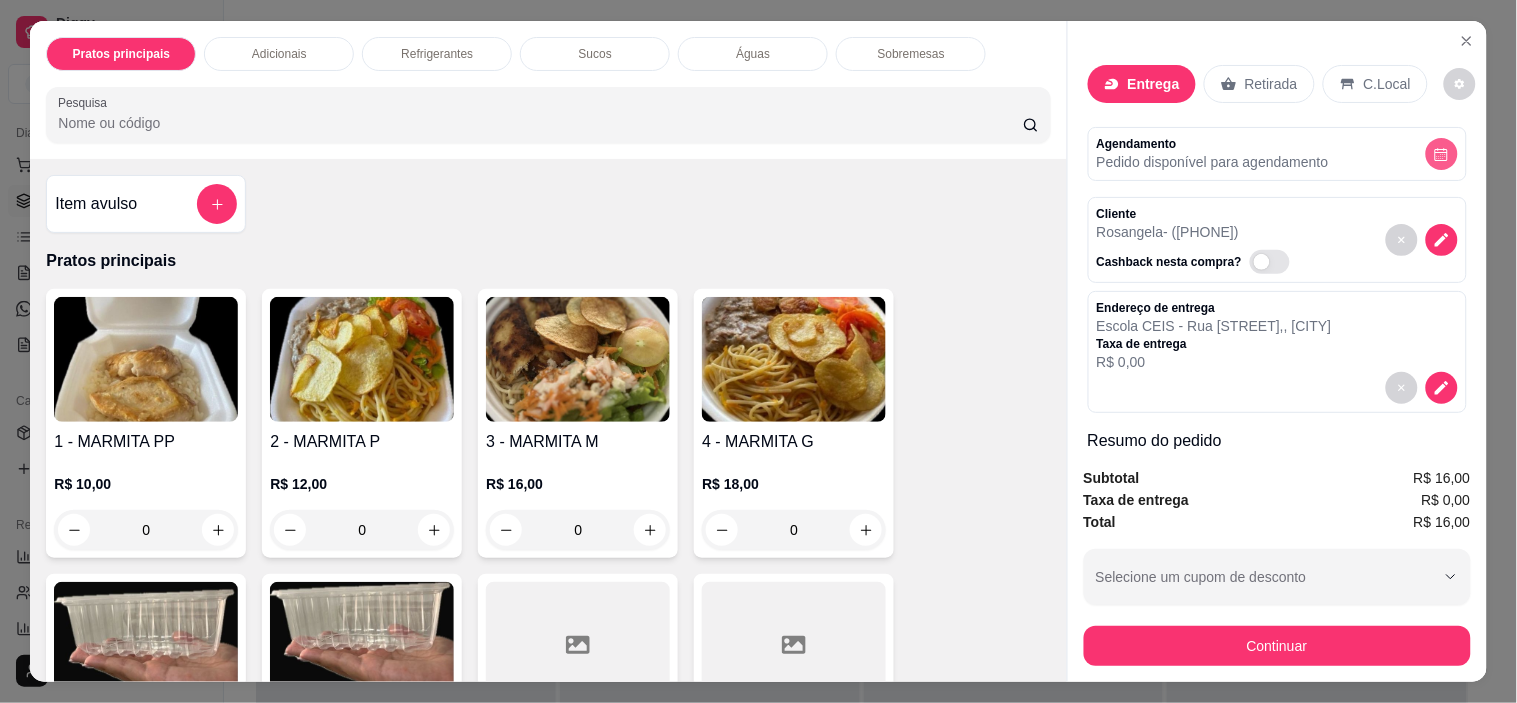 click at bounding box center [1442, 154] 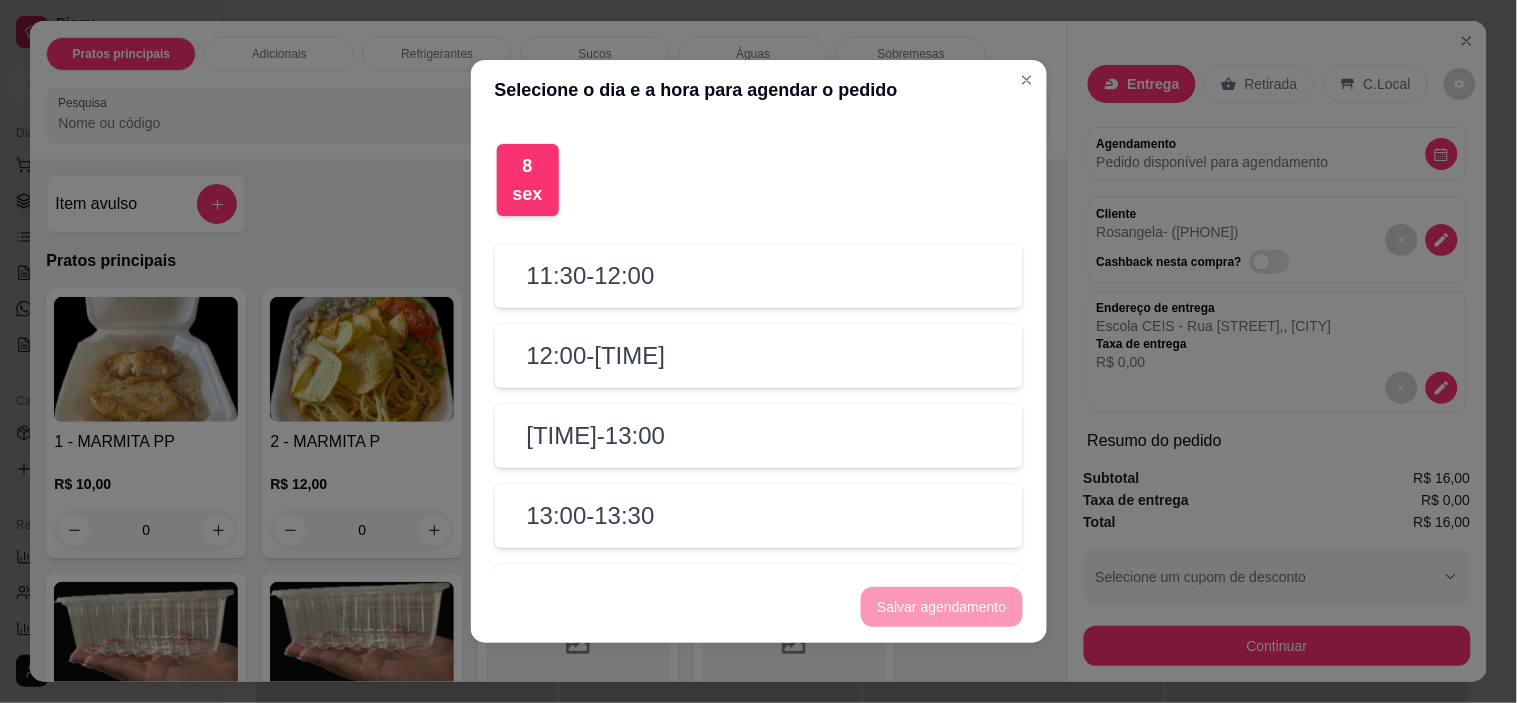 click on "11:30  -  12:00" at bounding box center [591, 276] 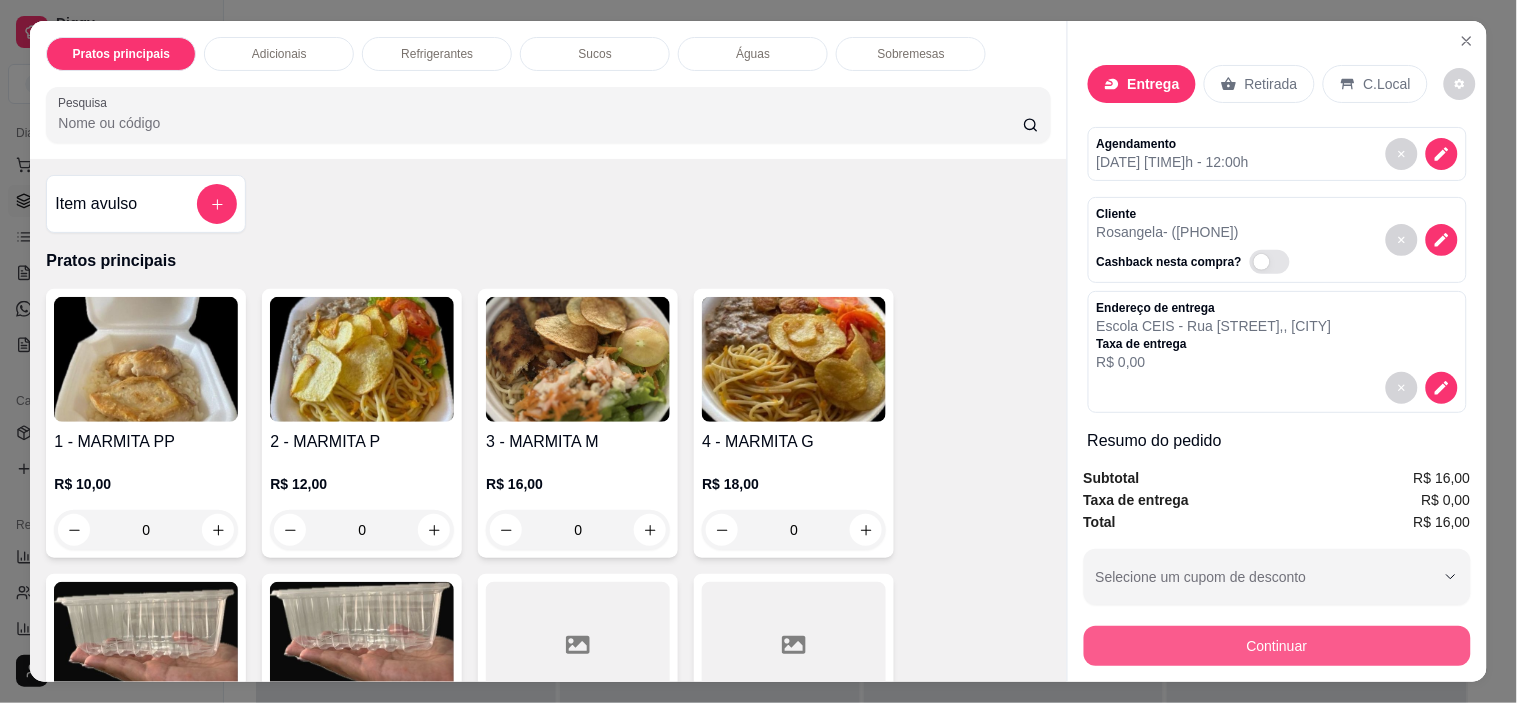 click on "Continuar" at bounding box center (1277, 646) 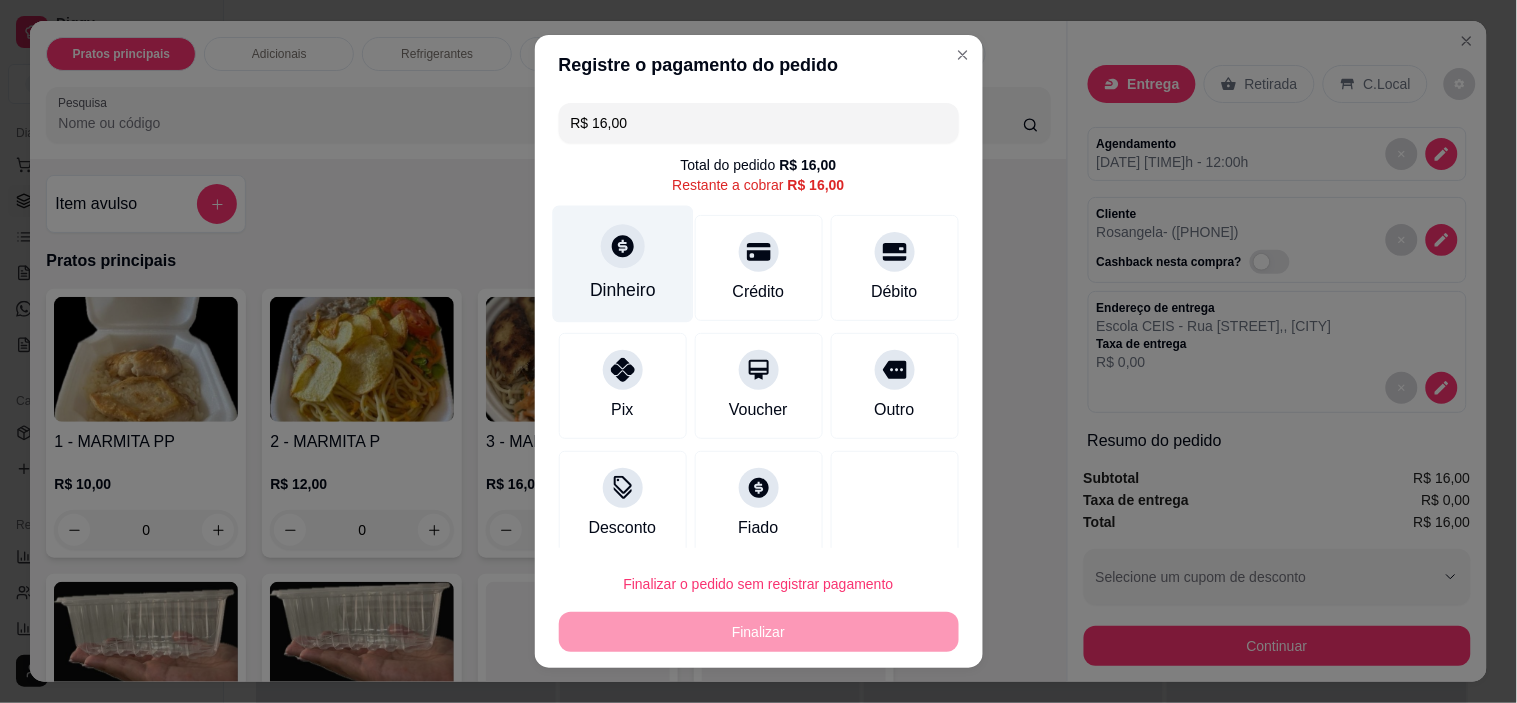 click on "Dinheiro" at bounding box center (622, 264) 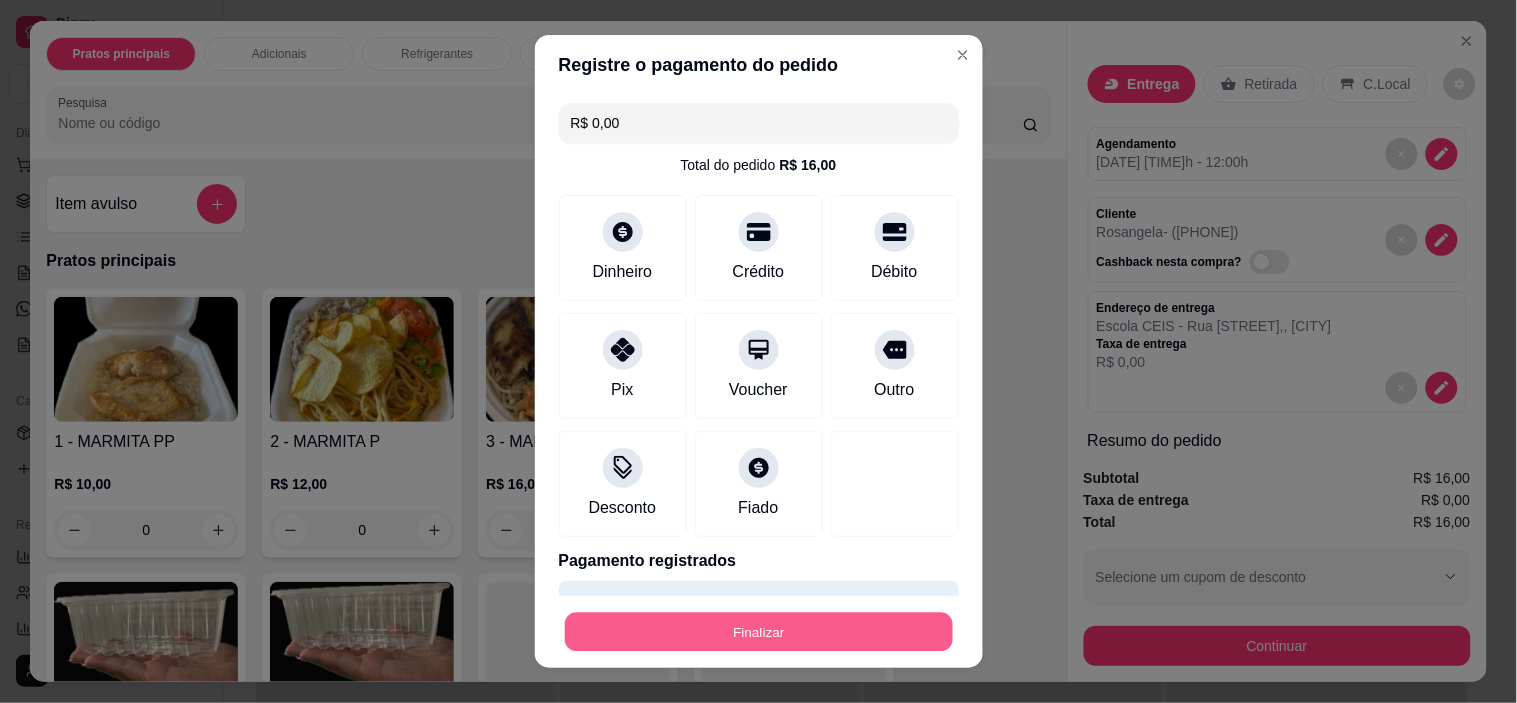 click on "Finalizar" at bounding box center (759, 631) 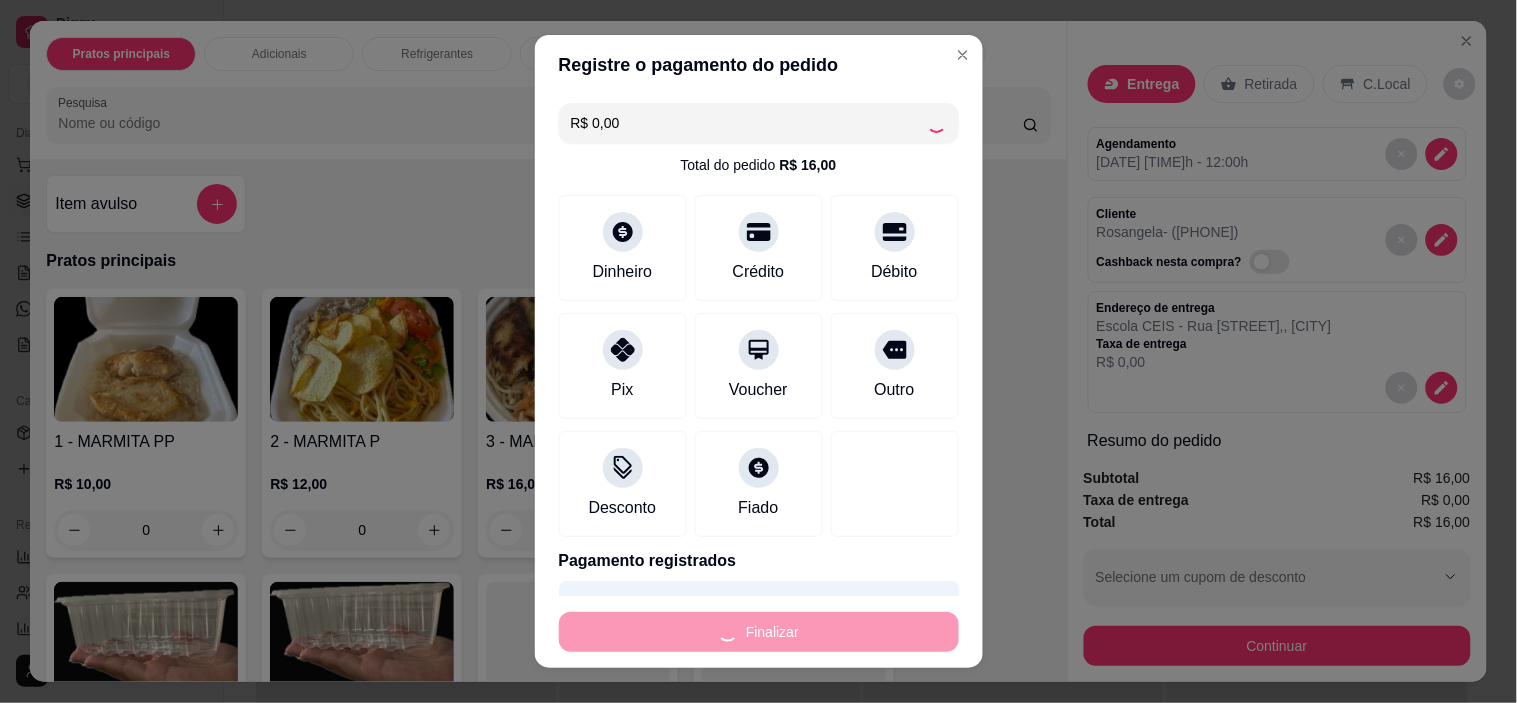 type on "-R$ 16,00" 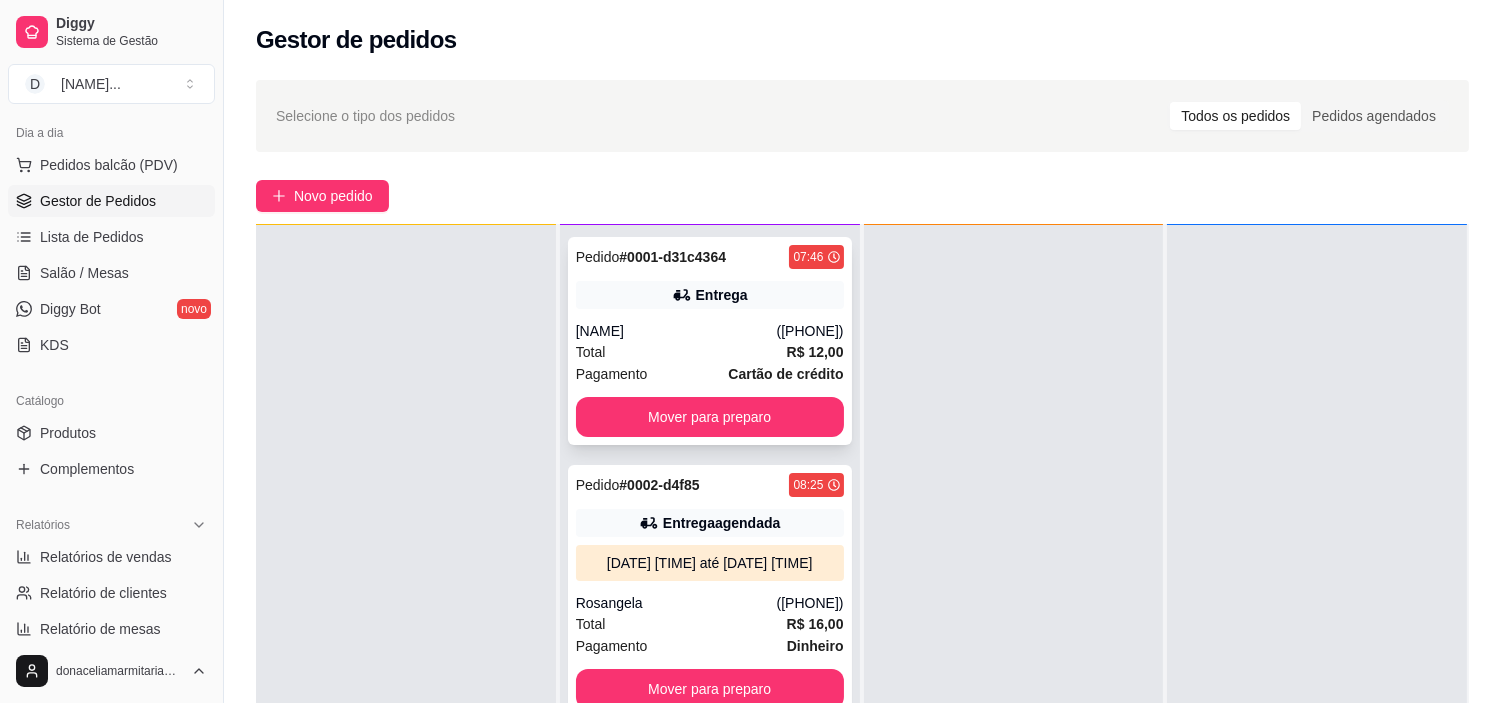 scroll, scrollTop: 0, scrollLeft: 0, axis: both 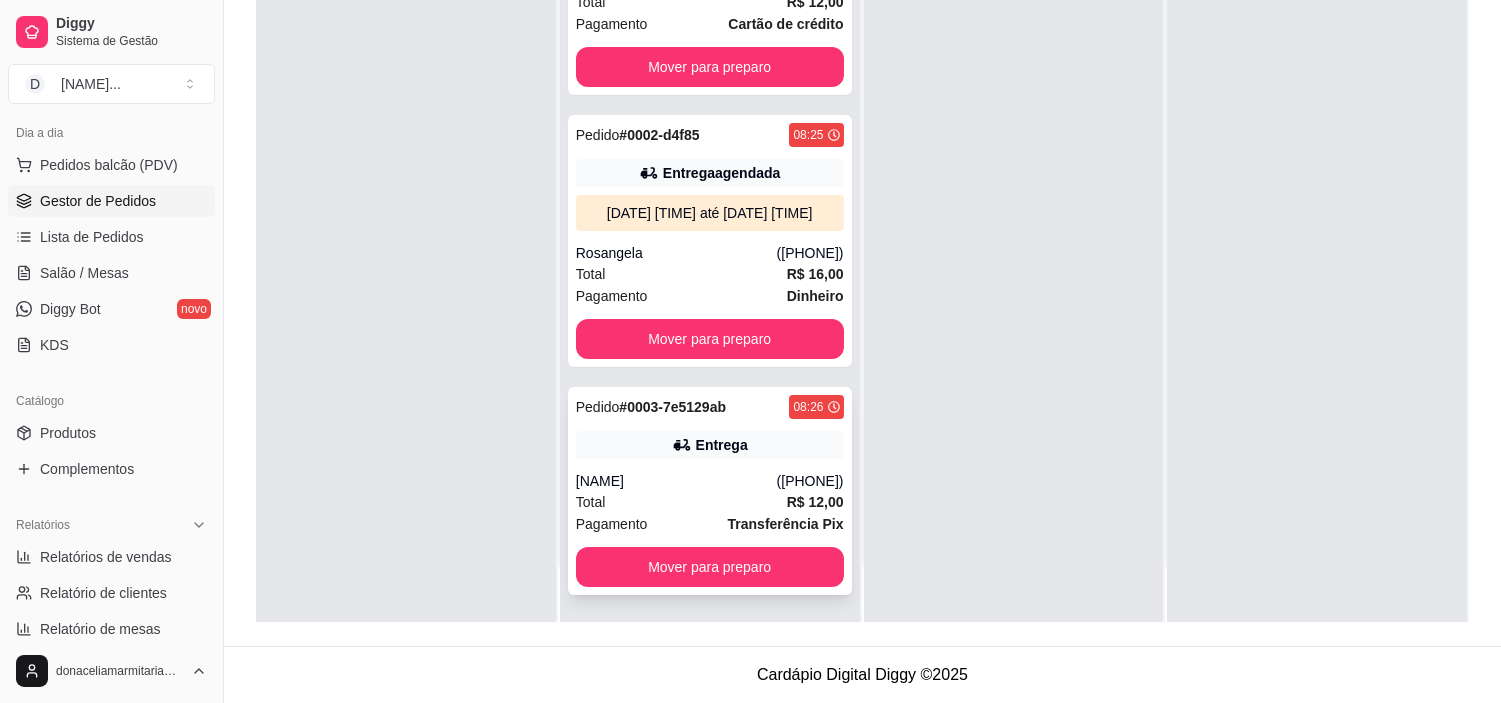 click on "Entrega" at bounding box center [710, 445] 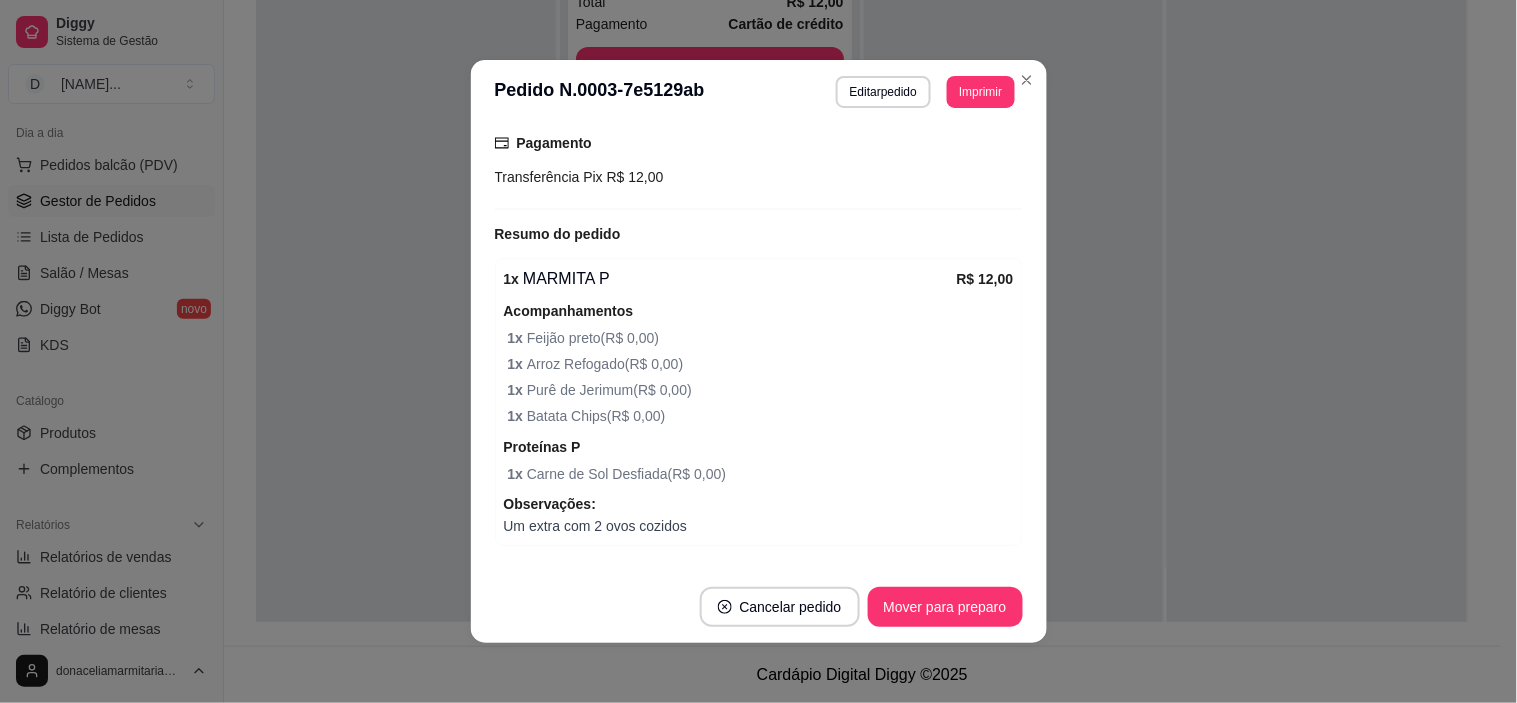 scroll, scrollTop: 617, scrollLeft: 0, axis: vertical 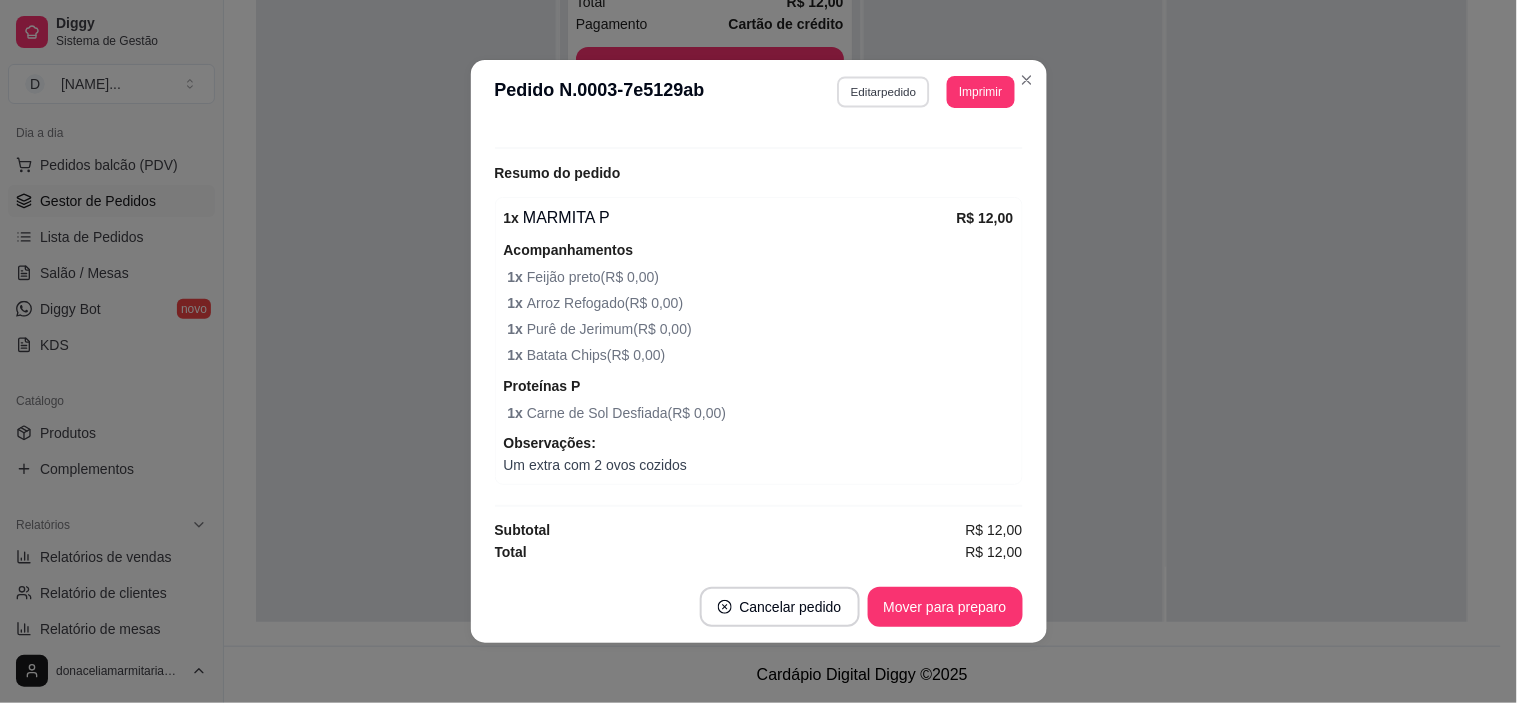 click on "Editar  pedido" at bounding box center [883, 91] 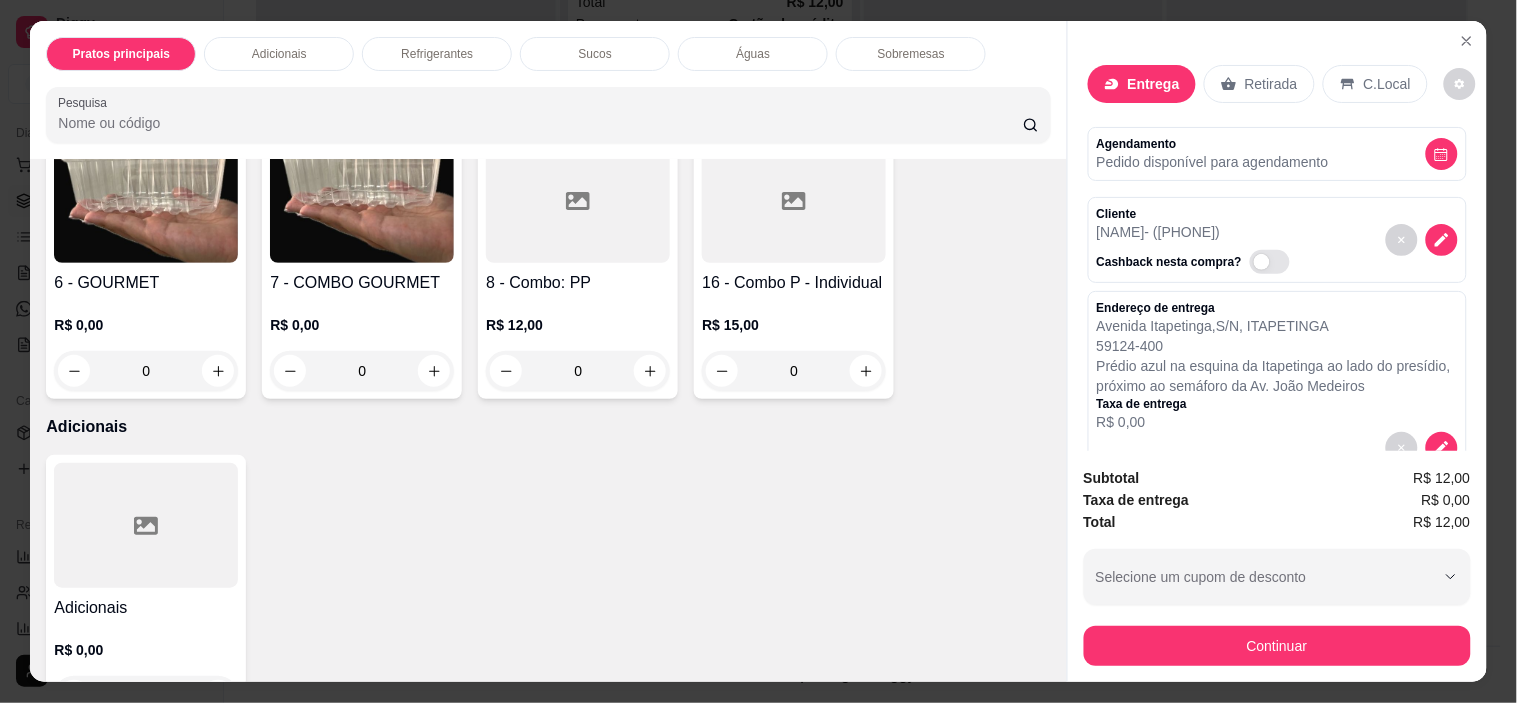 scroll, scrollTop: 555, scrollLeft: 0, axis: vertical 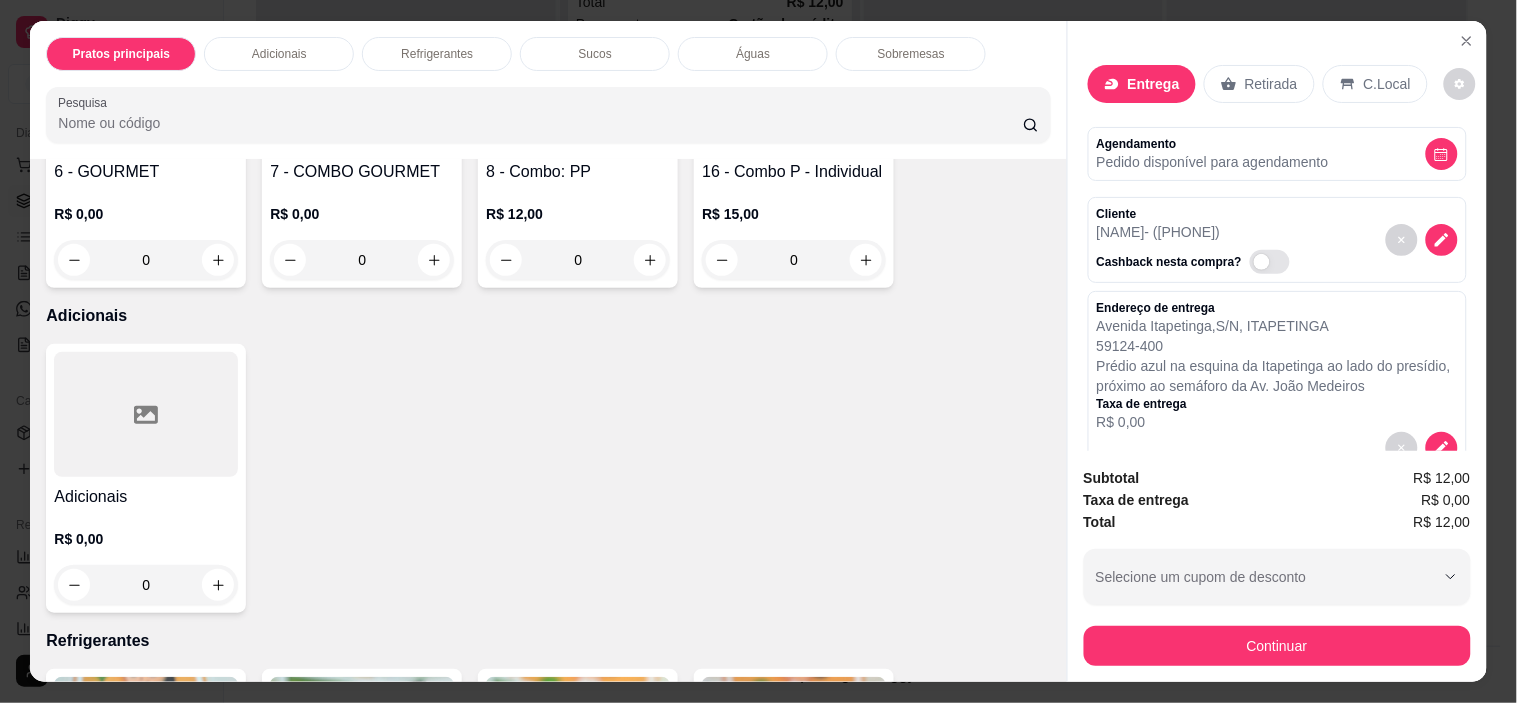 click at bounding box center [146, 414] 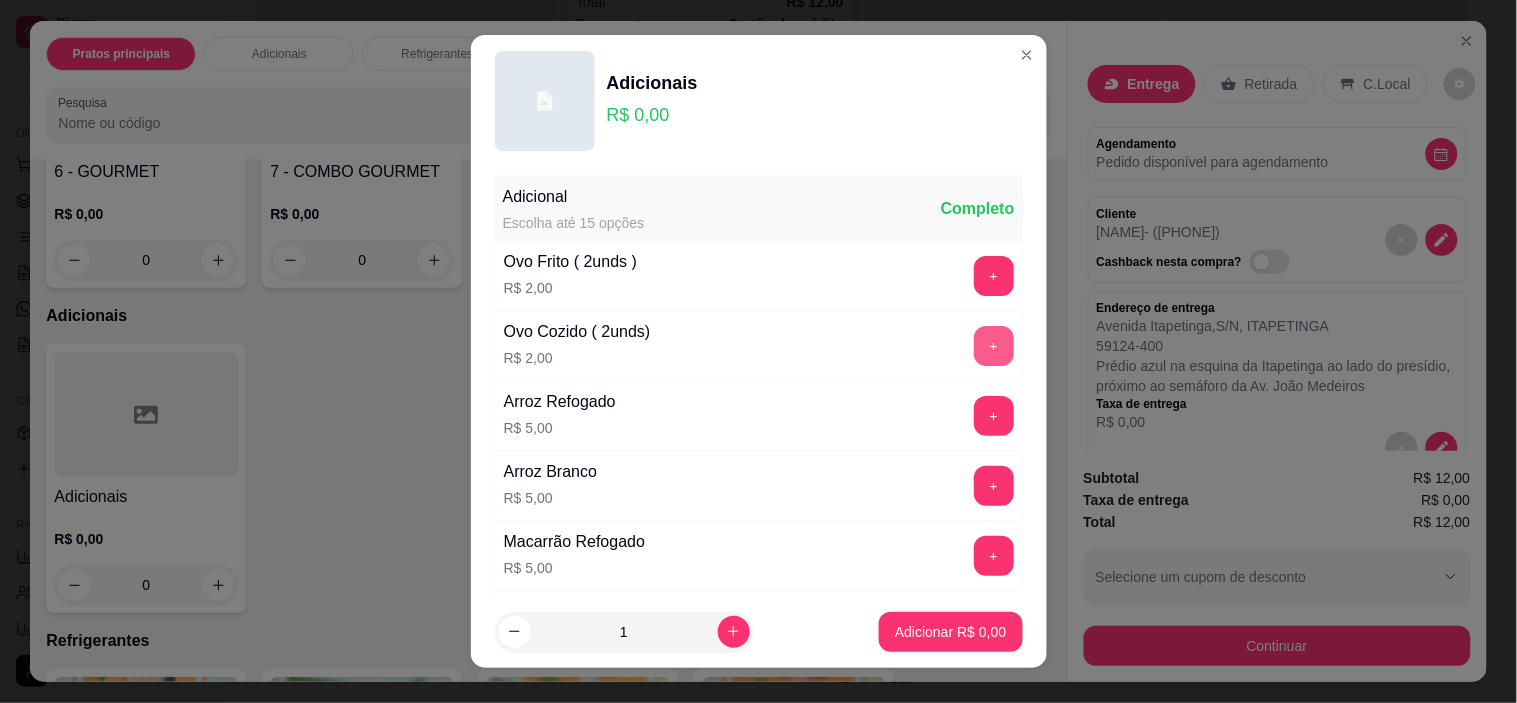 click on "+" at bounding box center (994, 346) 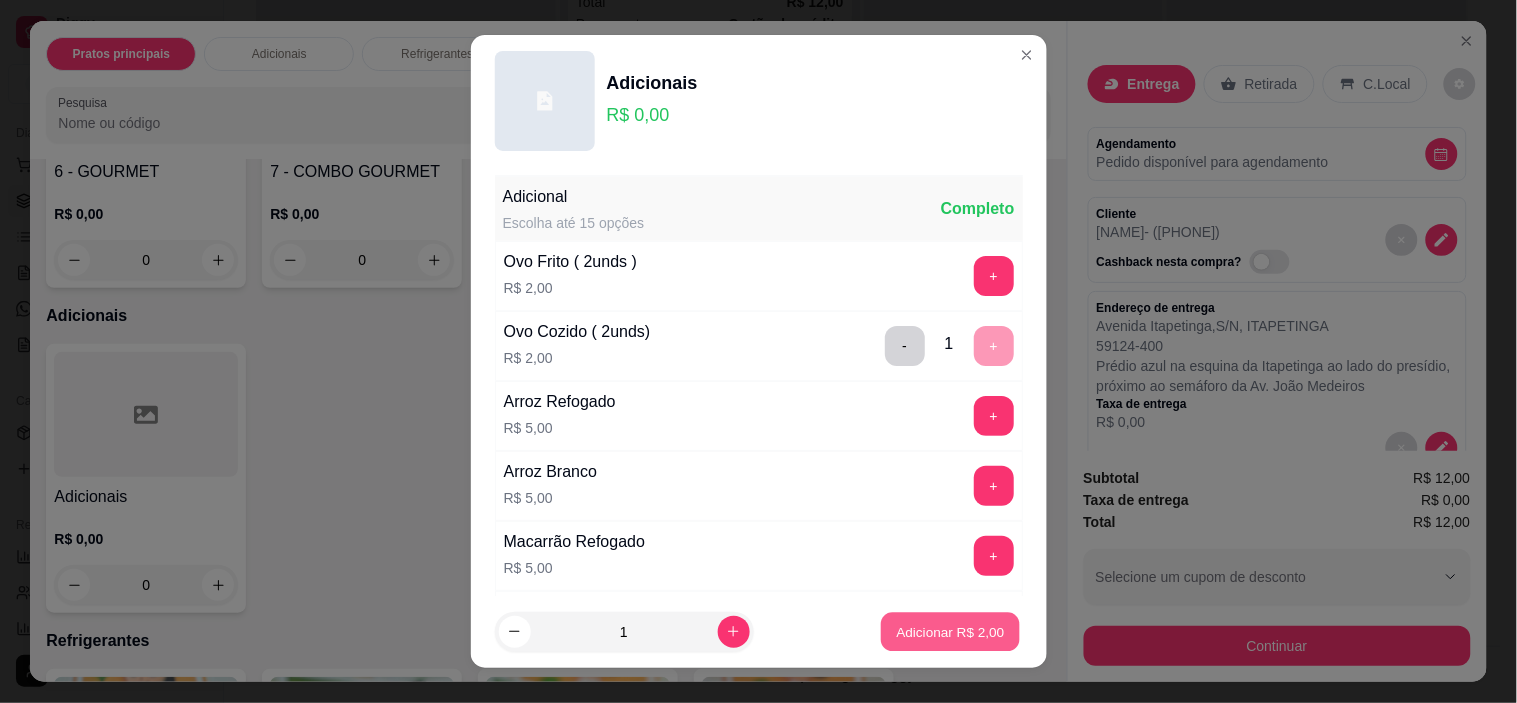 click on "Adicionar   R$ 2,00" at bounding box center (950, 631) 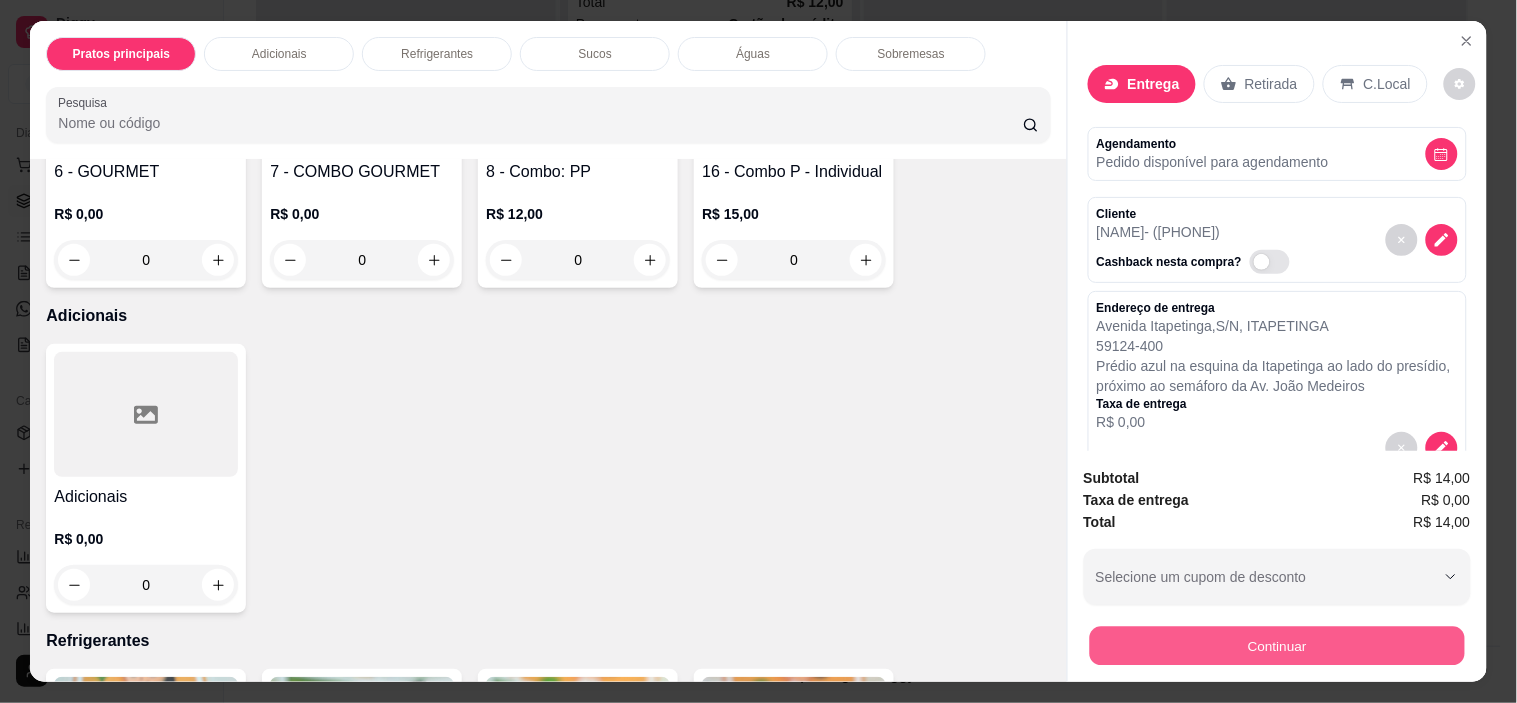 click on "Continuar" at bounding box center (1276, 646) 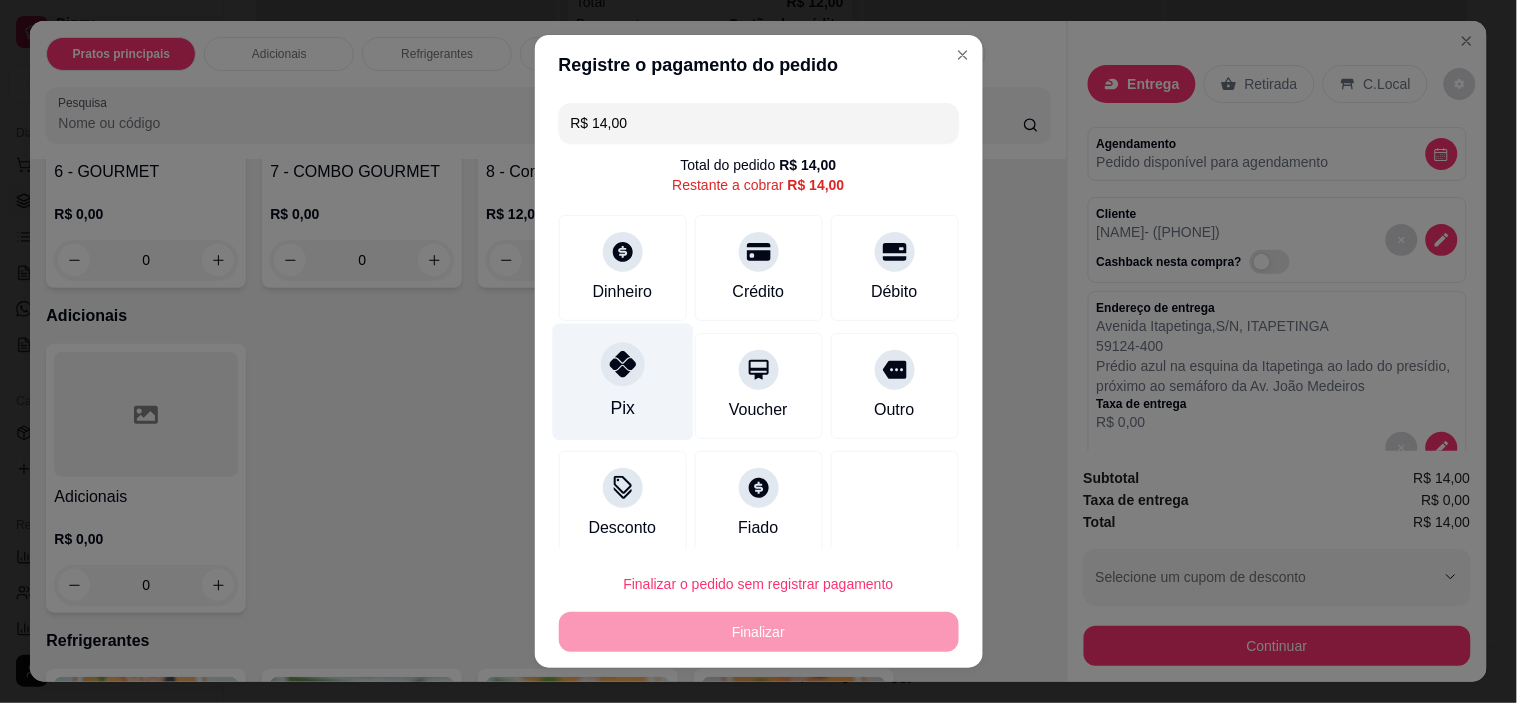 click on "Pix" at bounding box center (622, 382) 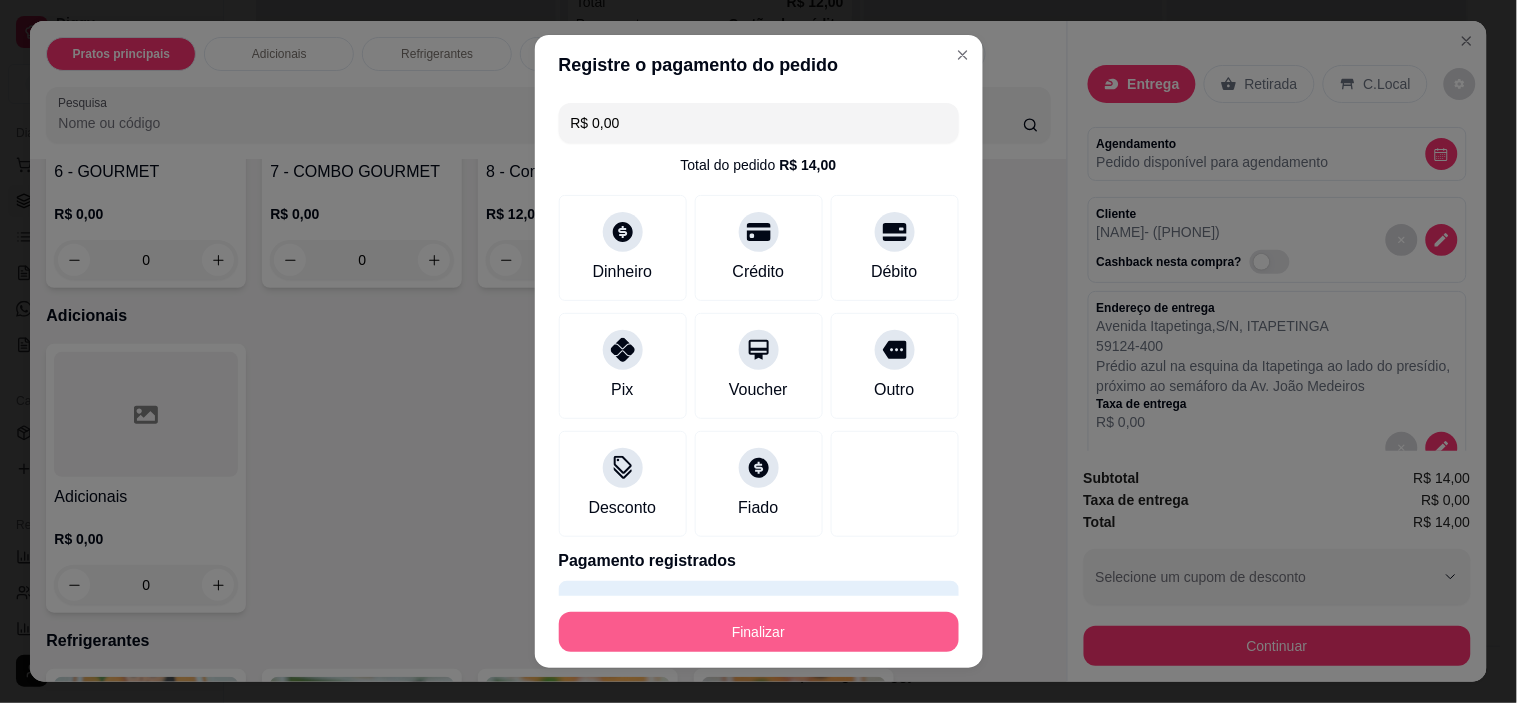 click on "Finalizar" at bounding box center (759, 632) 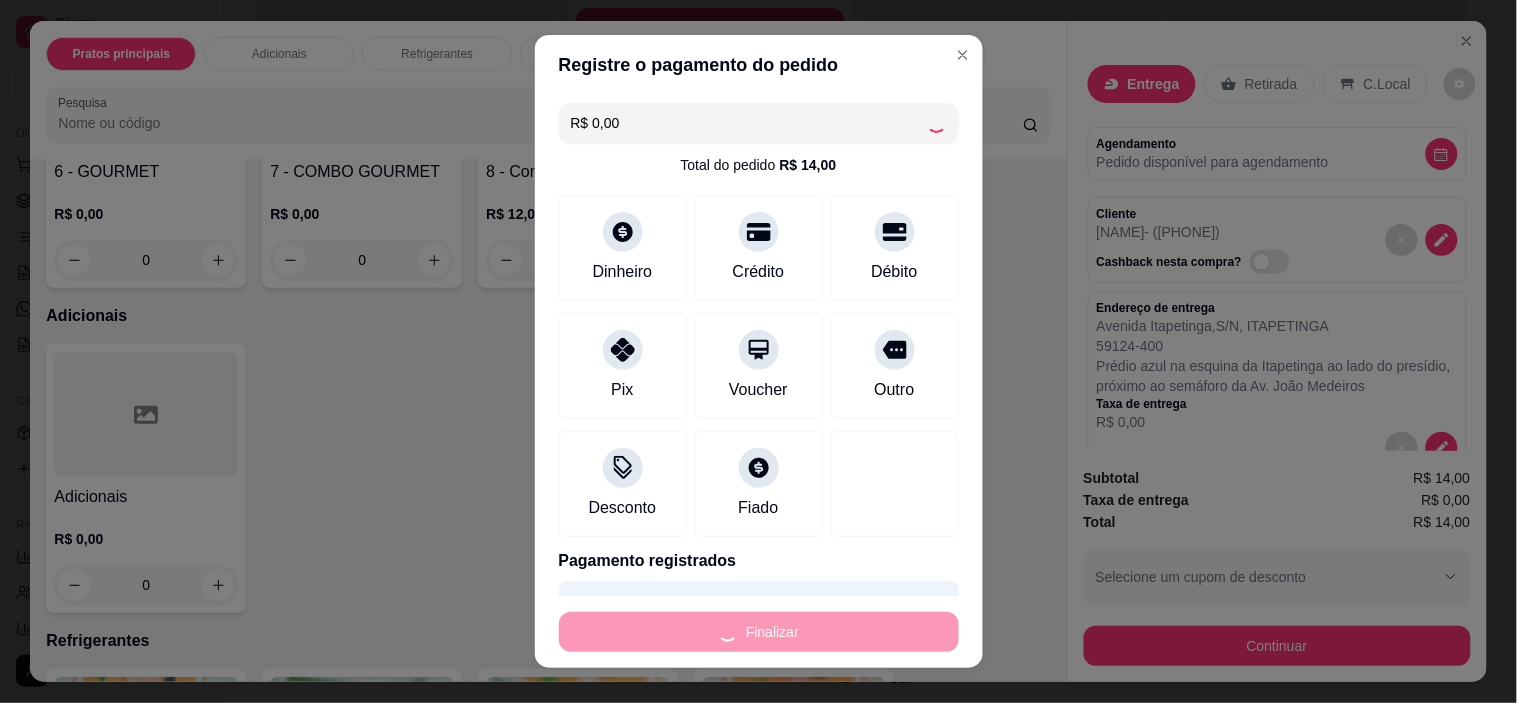 type on "-R$ 14,00" 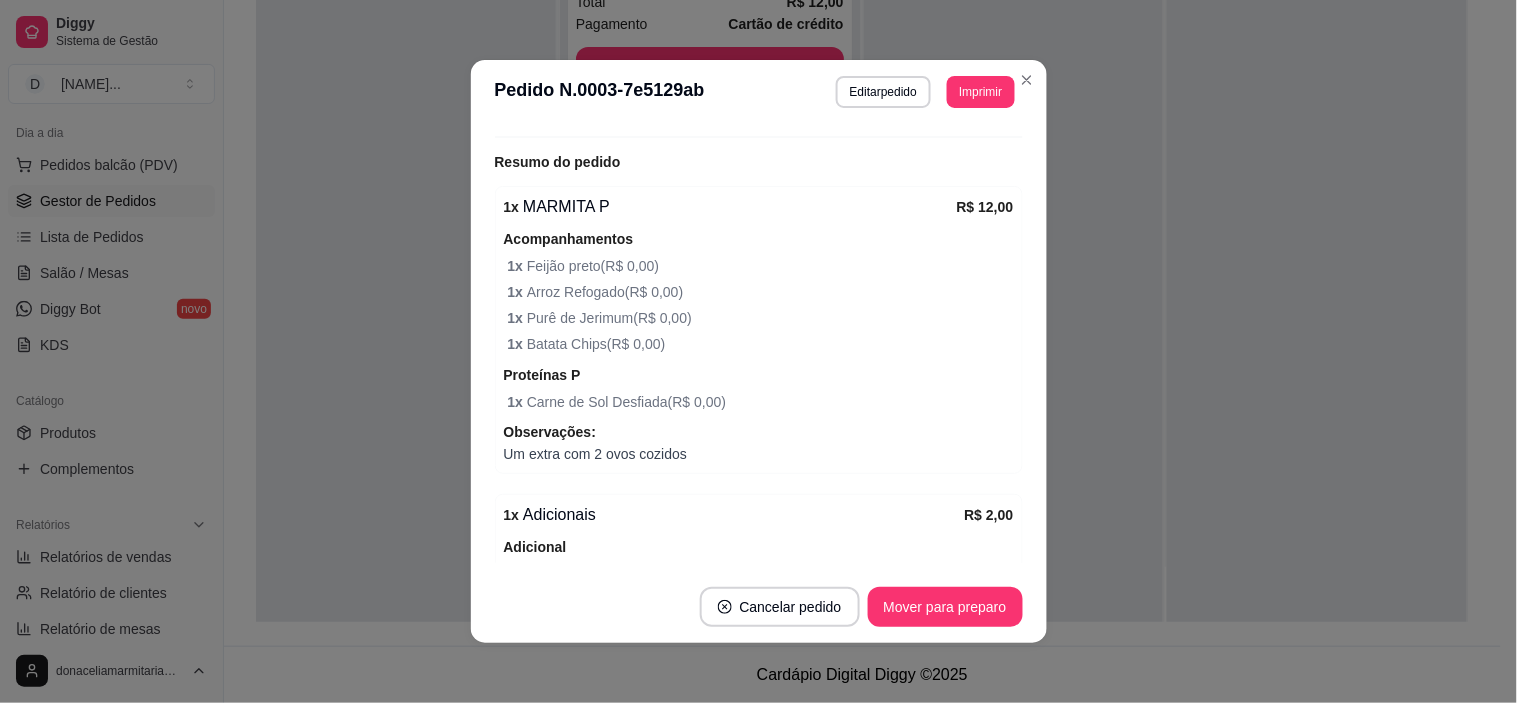 scroll, scrollTop: 722, scrollLeft: 0, axis: vertical 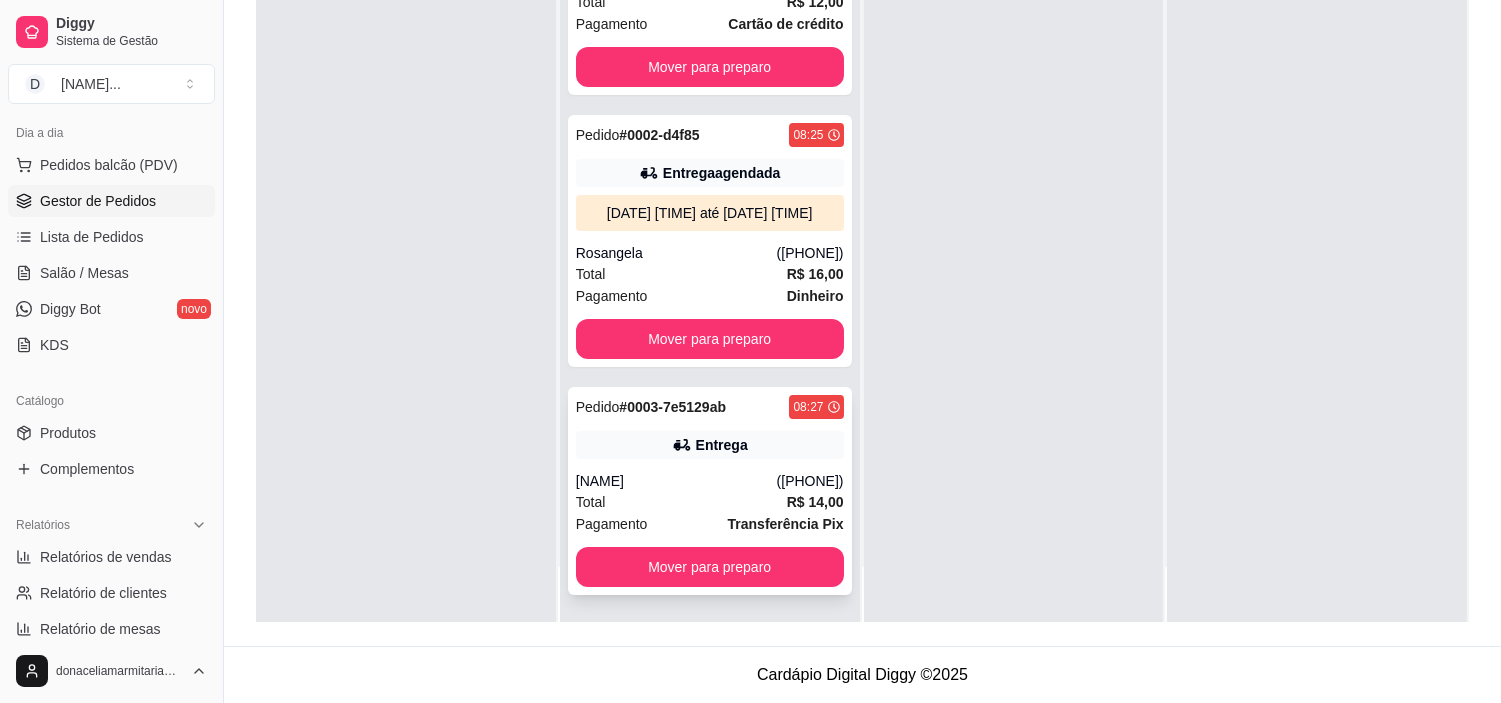 click on "# 0003-7e5129ab" at bounding box center [672, 407] 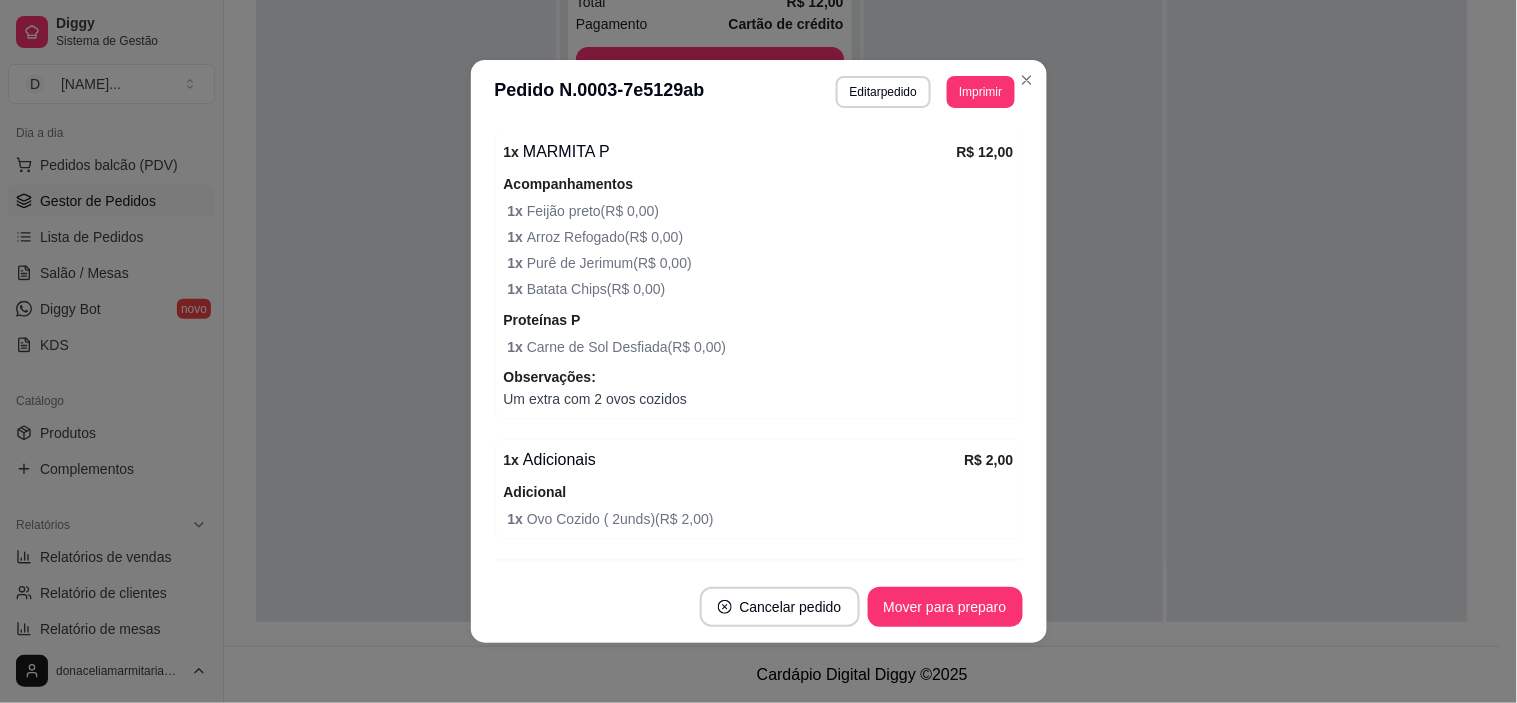scroll, scrollTop: 555, scrollLeft: 0, axis: vertical 